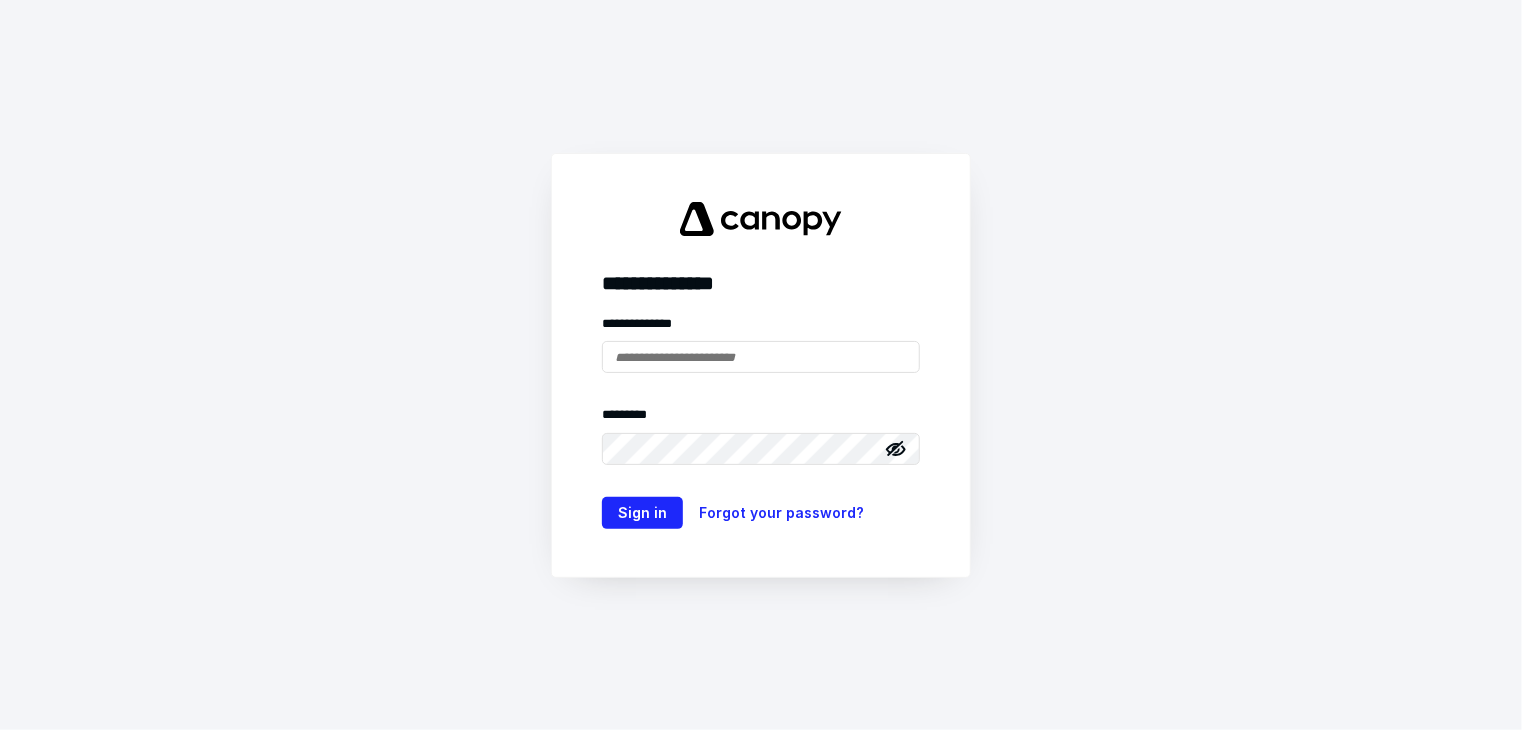 scroll, scrollTop: 0, scrollLeft: 0, axis: both 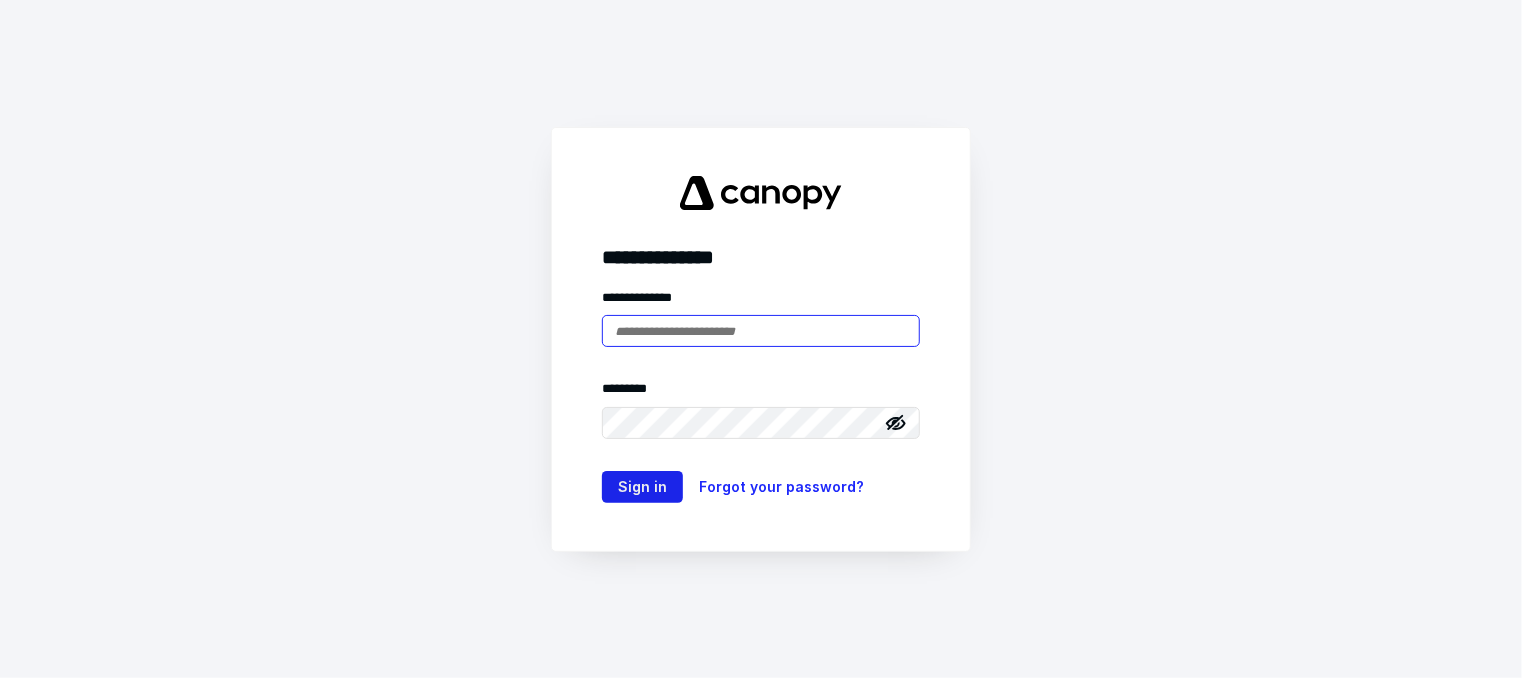 type on "**********" 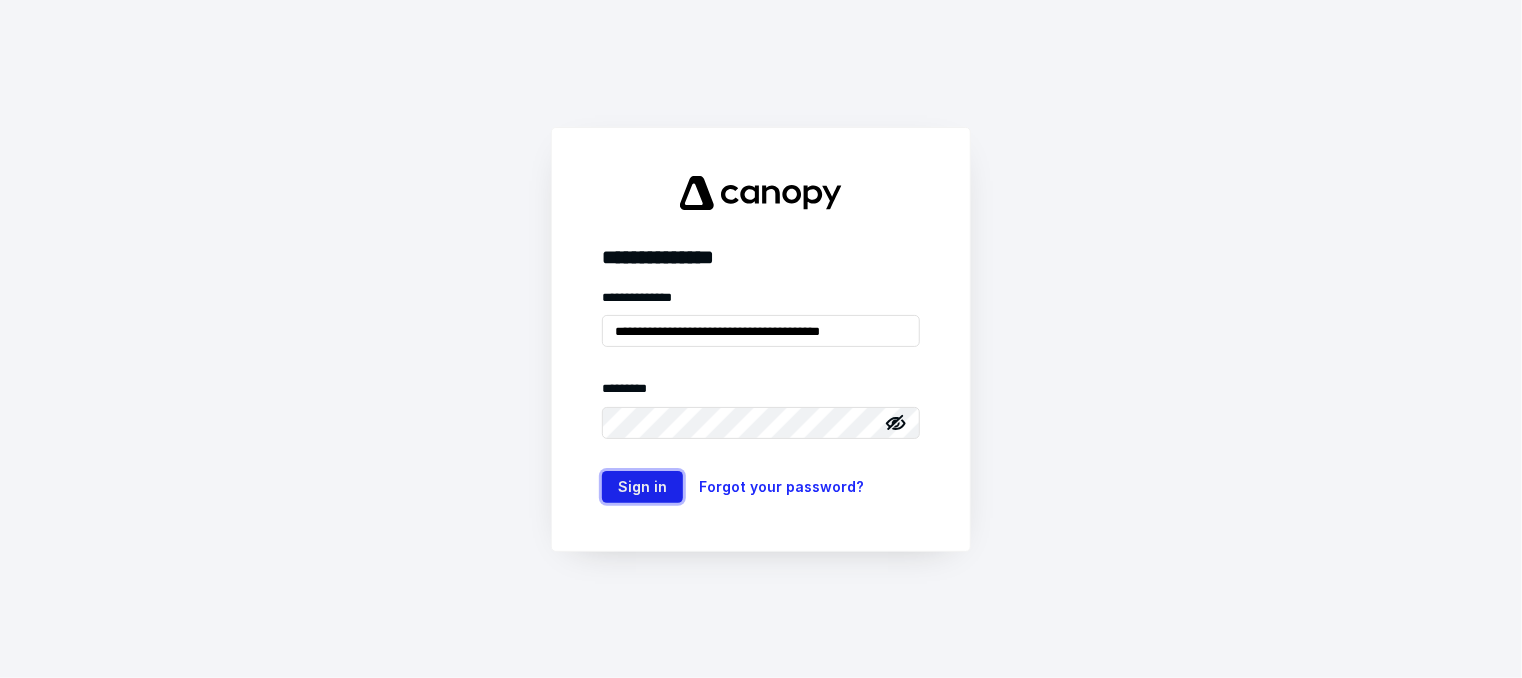 click on "Sign in" at bounding box center (642, 487) 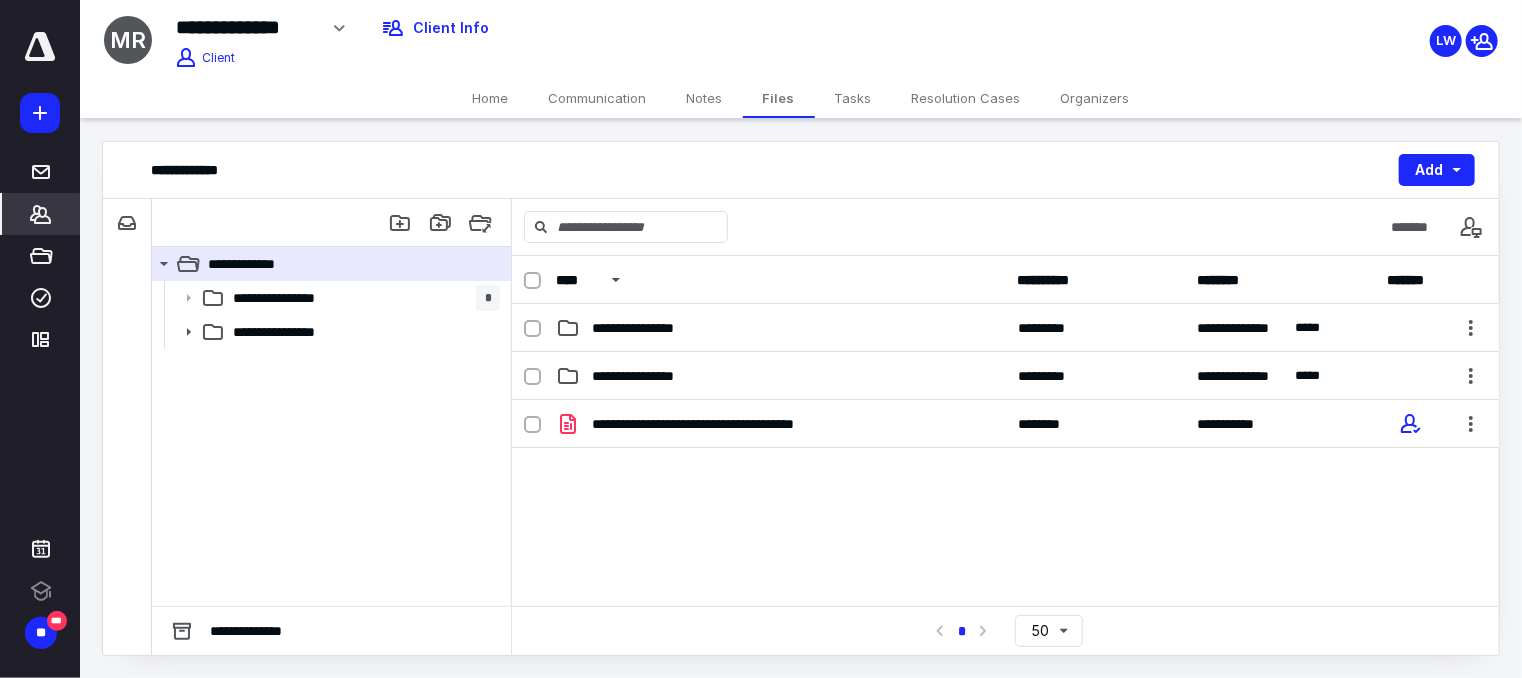 click 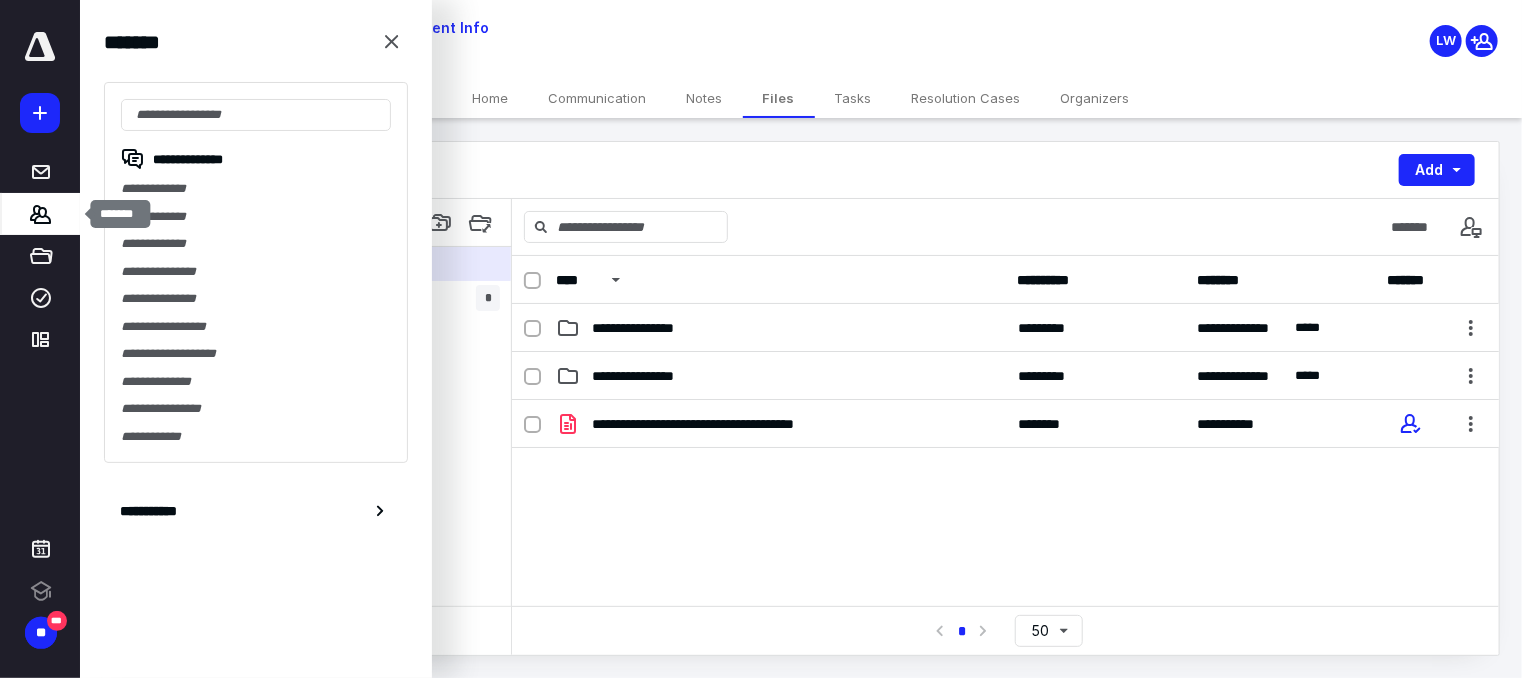 scroll, scrollTop: 0, scrollLeft: 0, axis: both 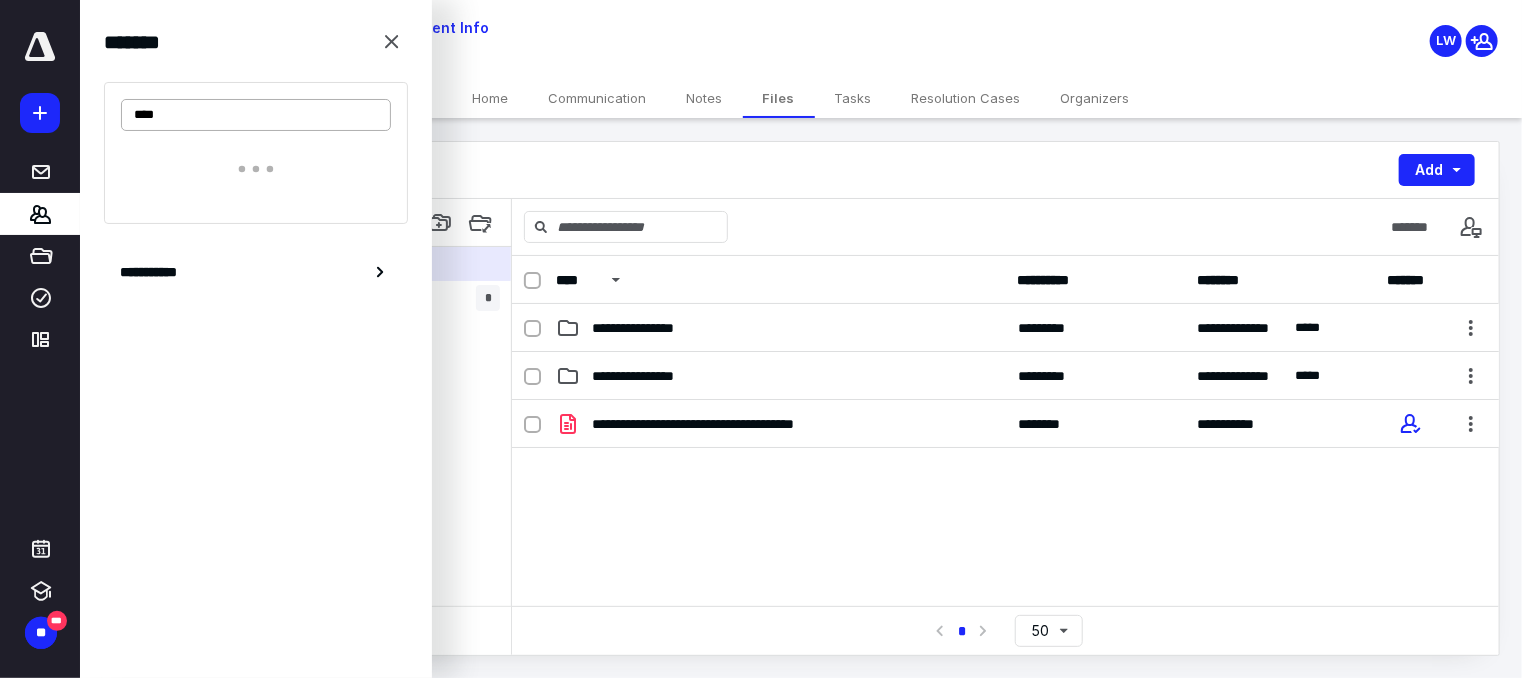 type on "*****" 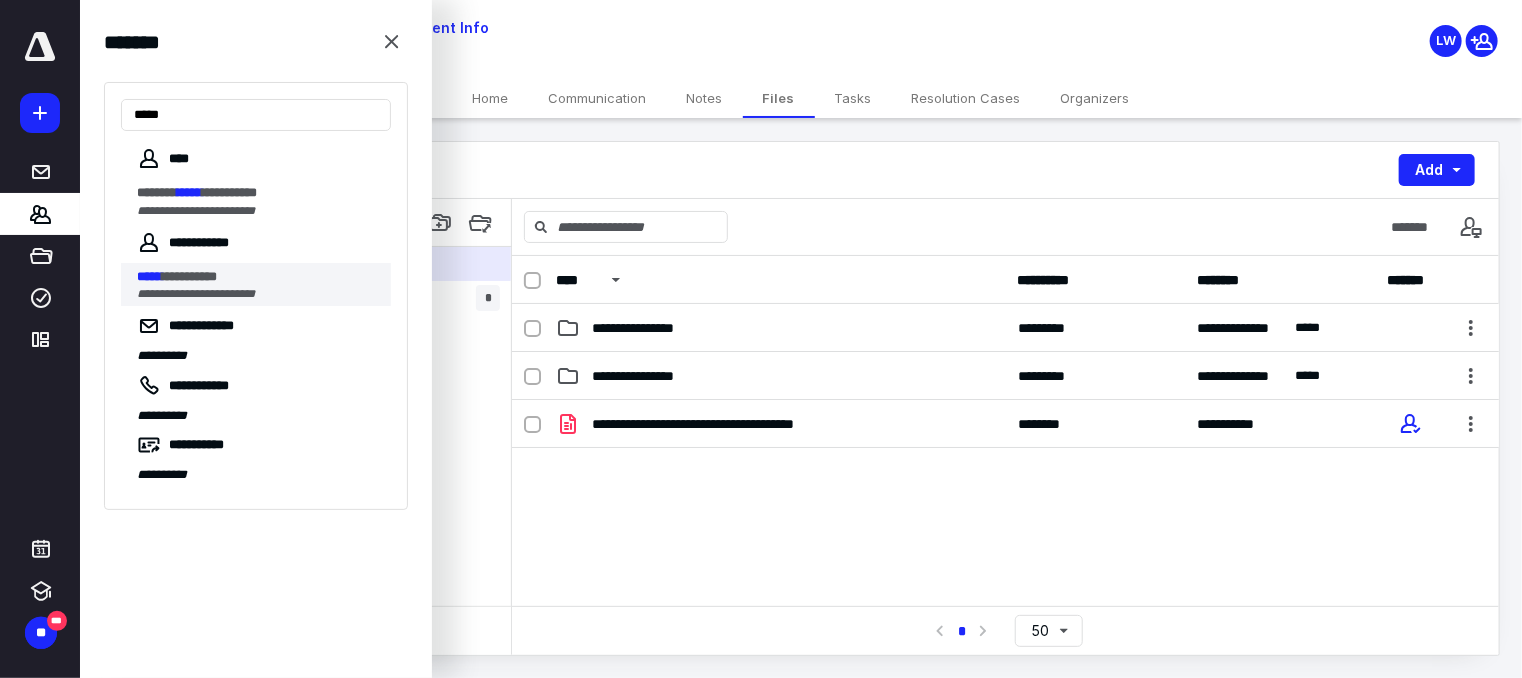 click on "**********" at bounding box center (189, 276) 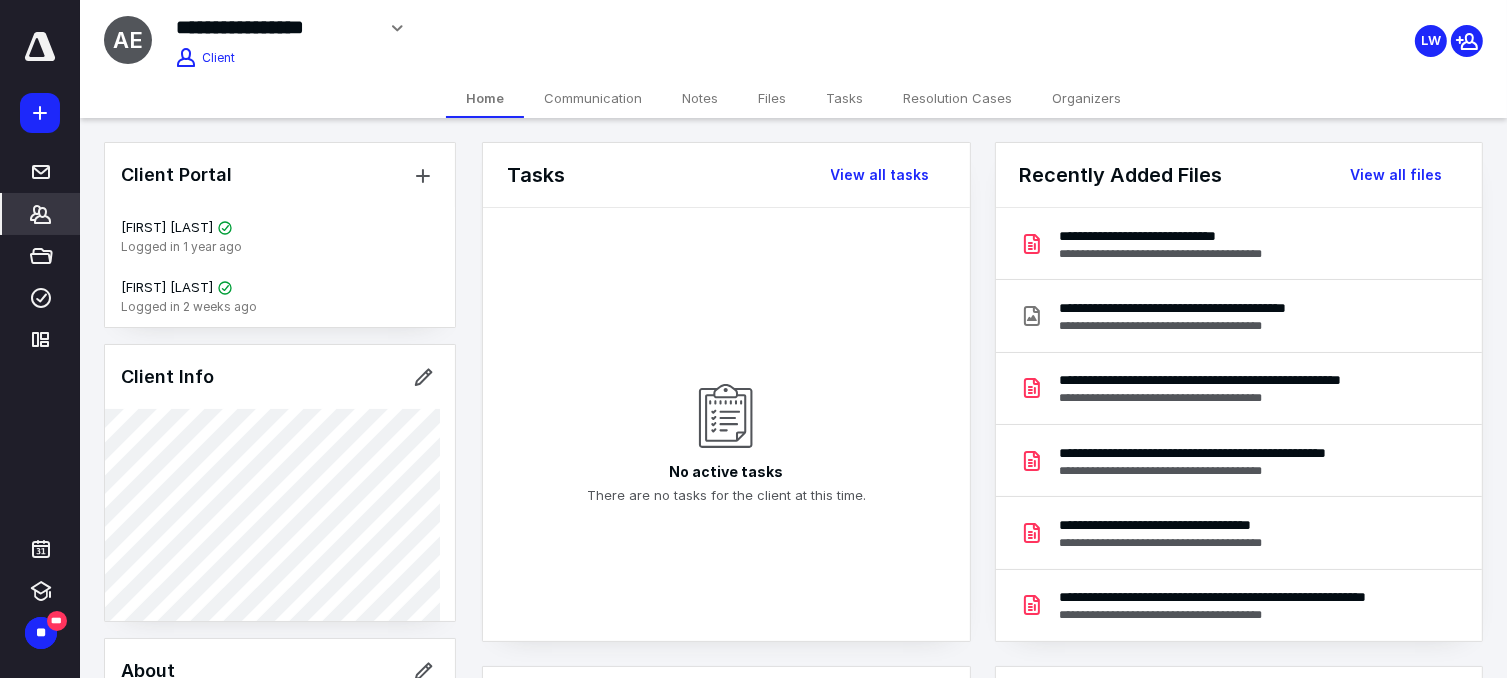 click on "Files" at bounding box center (772, 98) 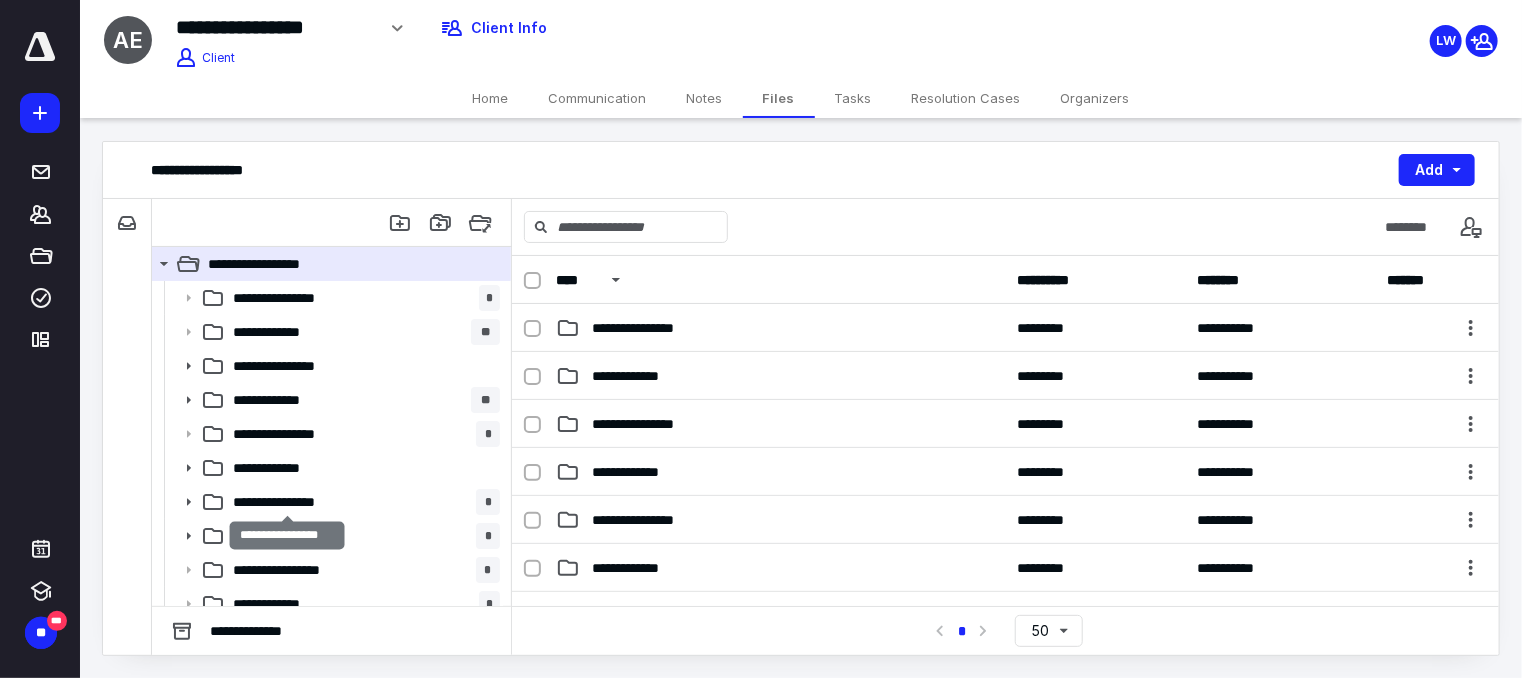 scroll, scrollTop: 13, scrollLeft: 0, axis: vertical 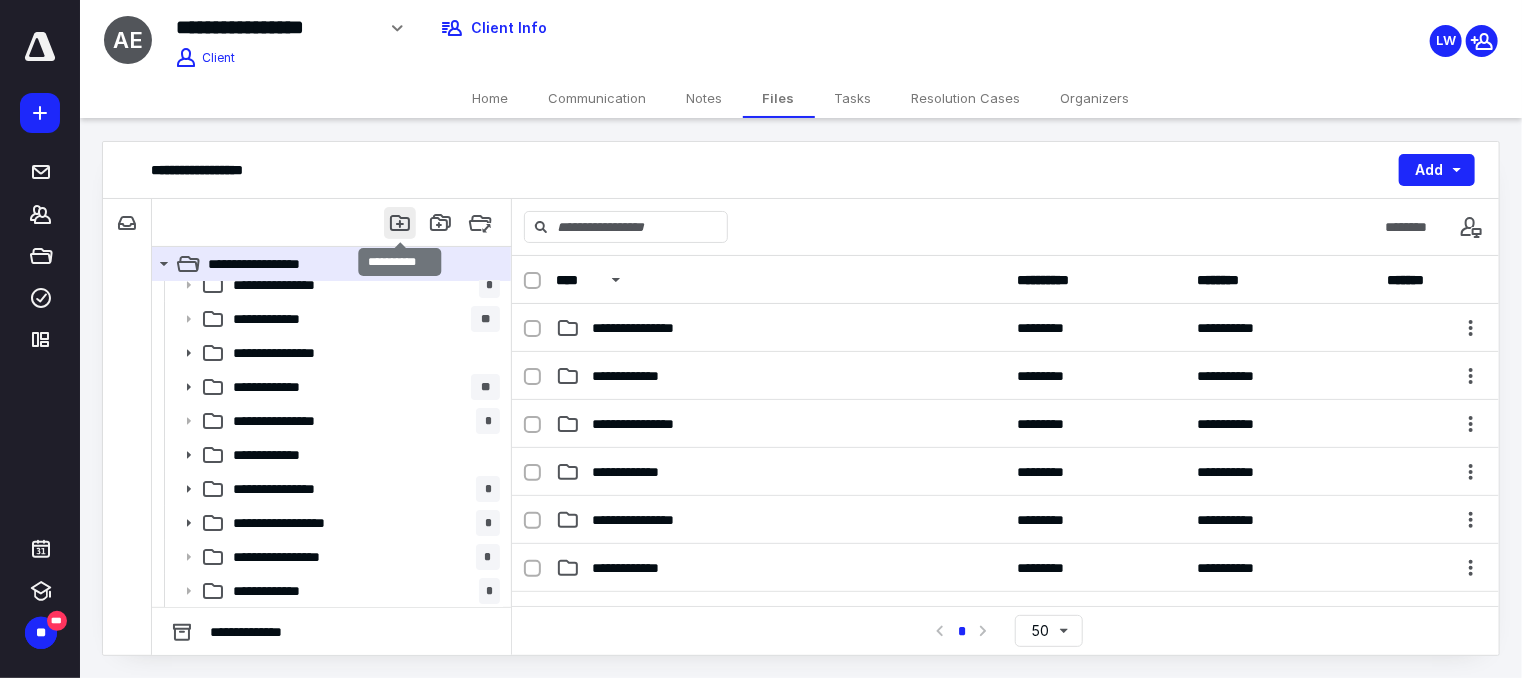 click at bounding box center (400, 223) 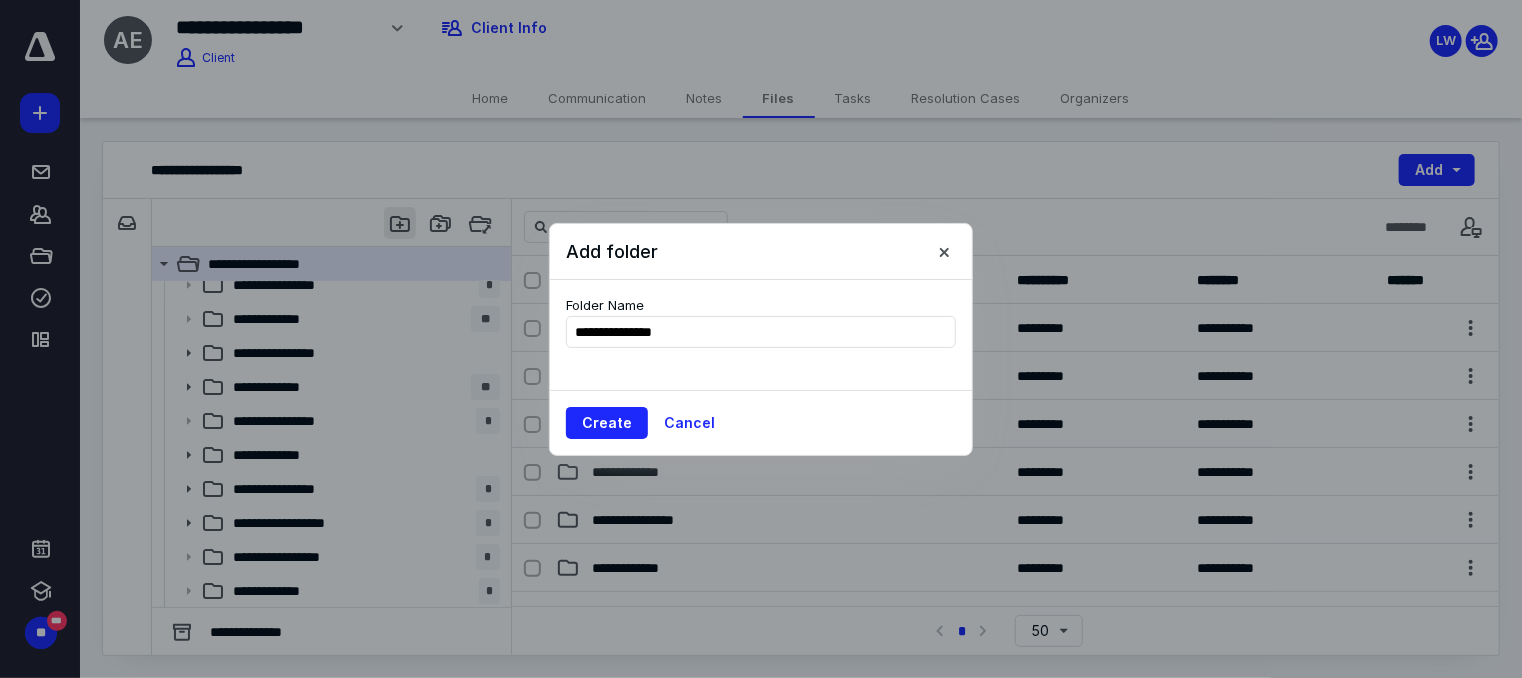 type on "**********" 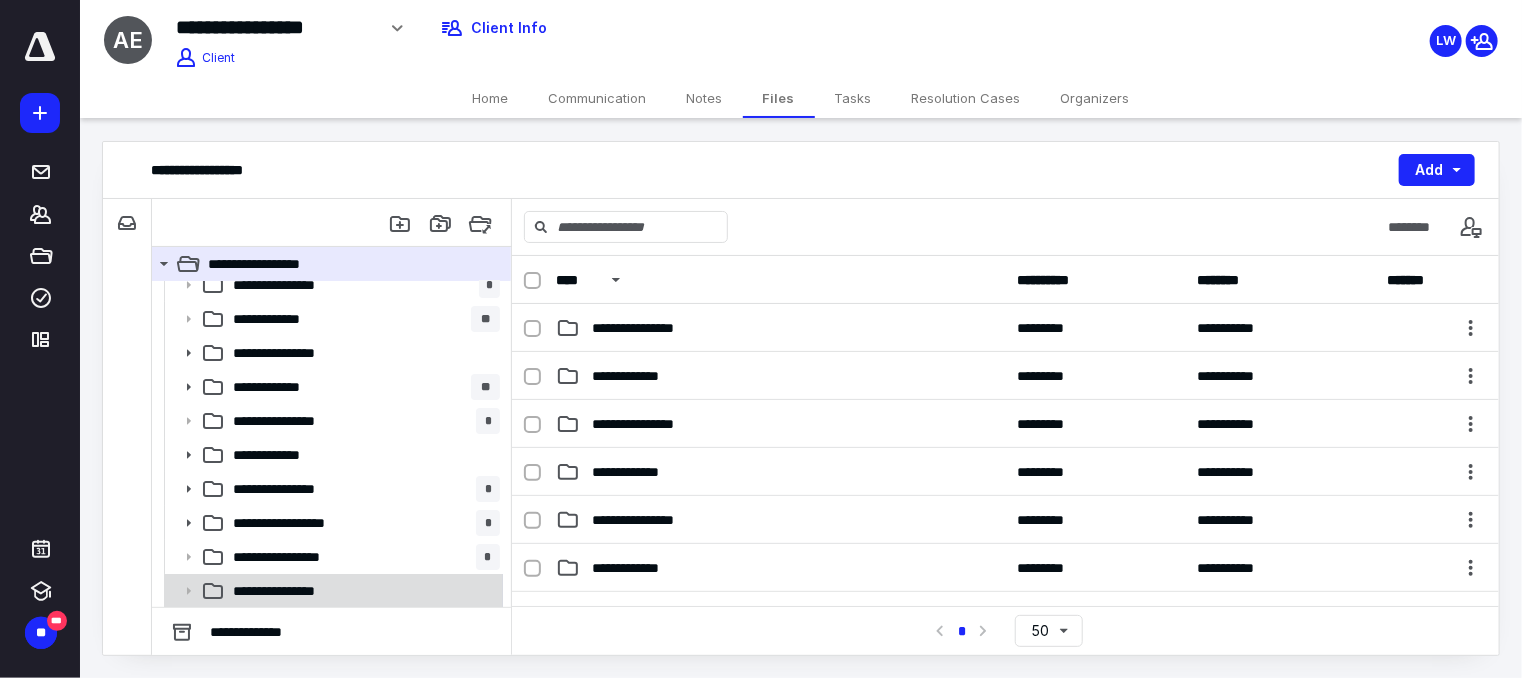 click on "**********" at bounding box center [291, 591] 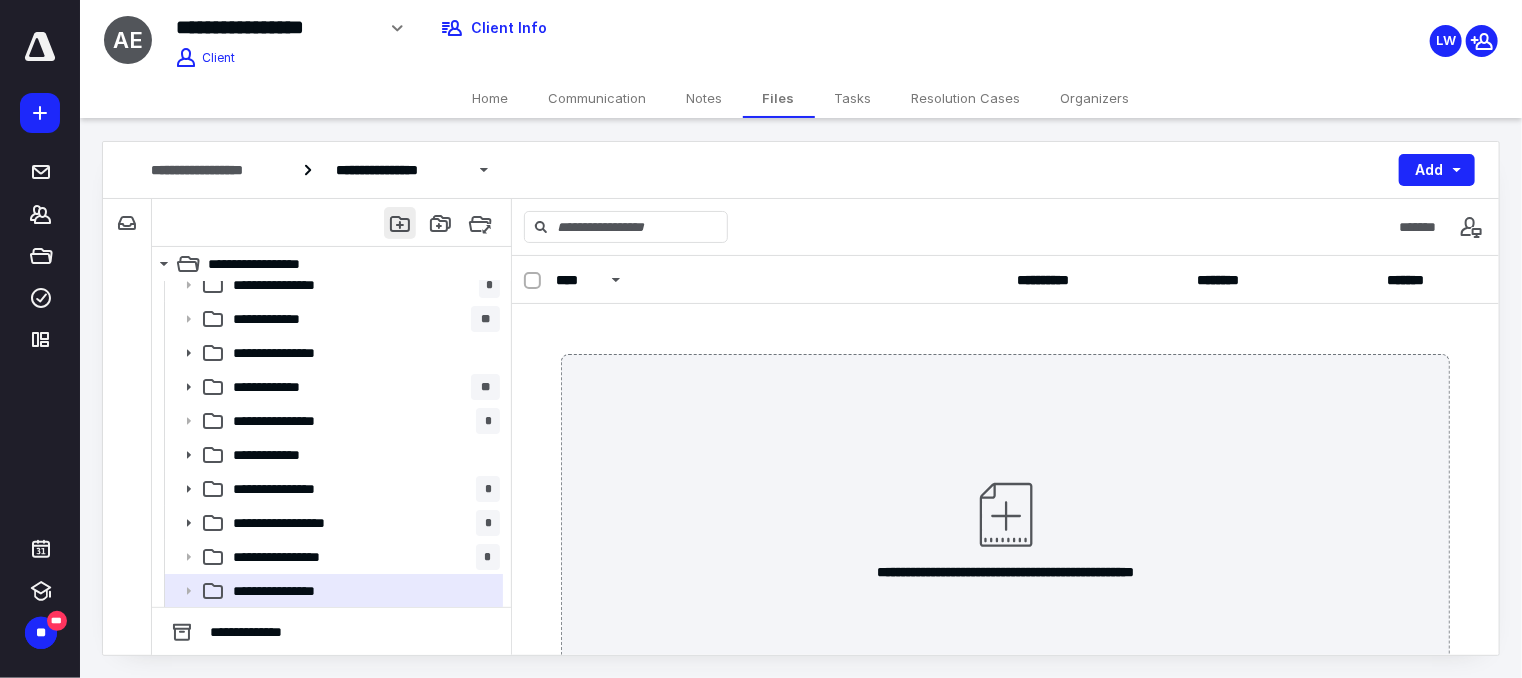 click at bounding box center (400, 223) 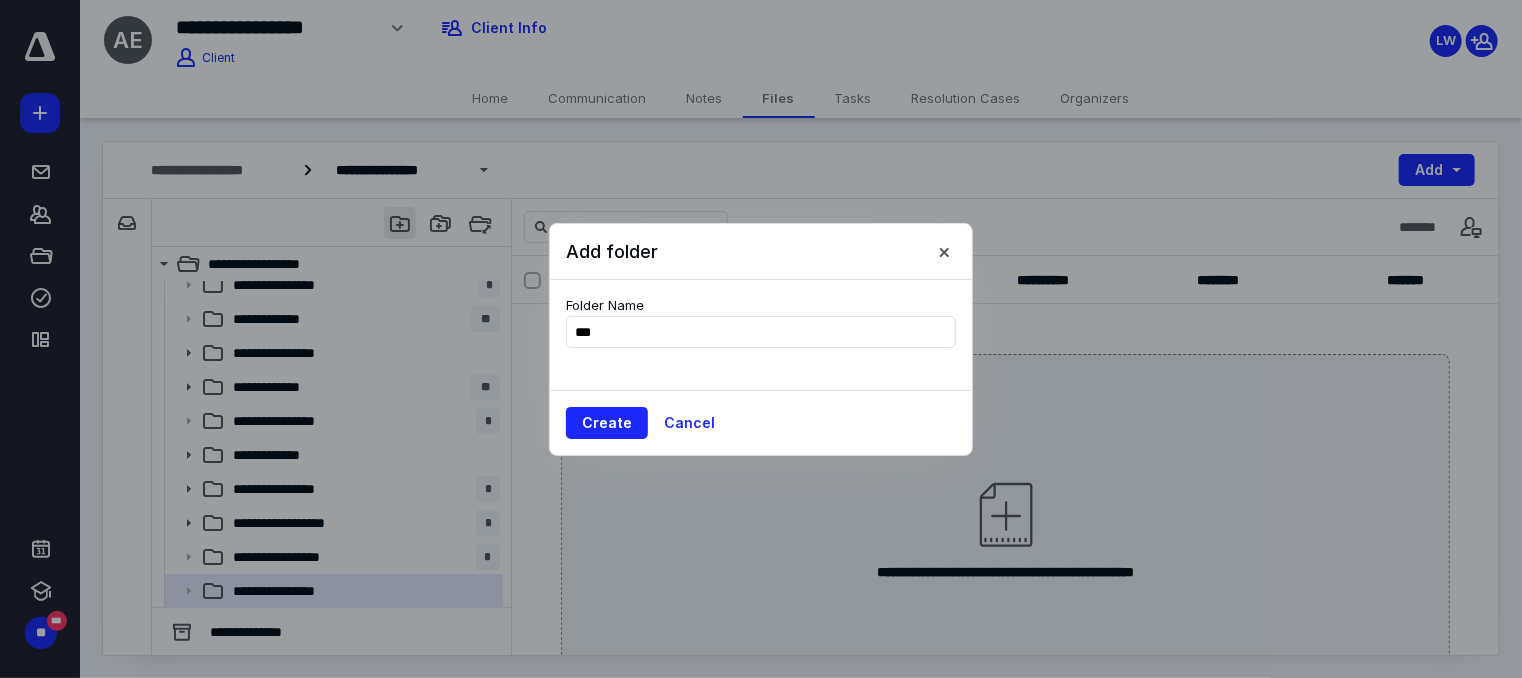 type on "****" 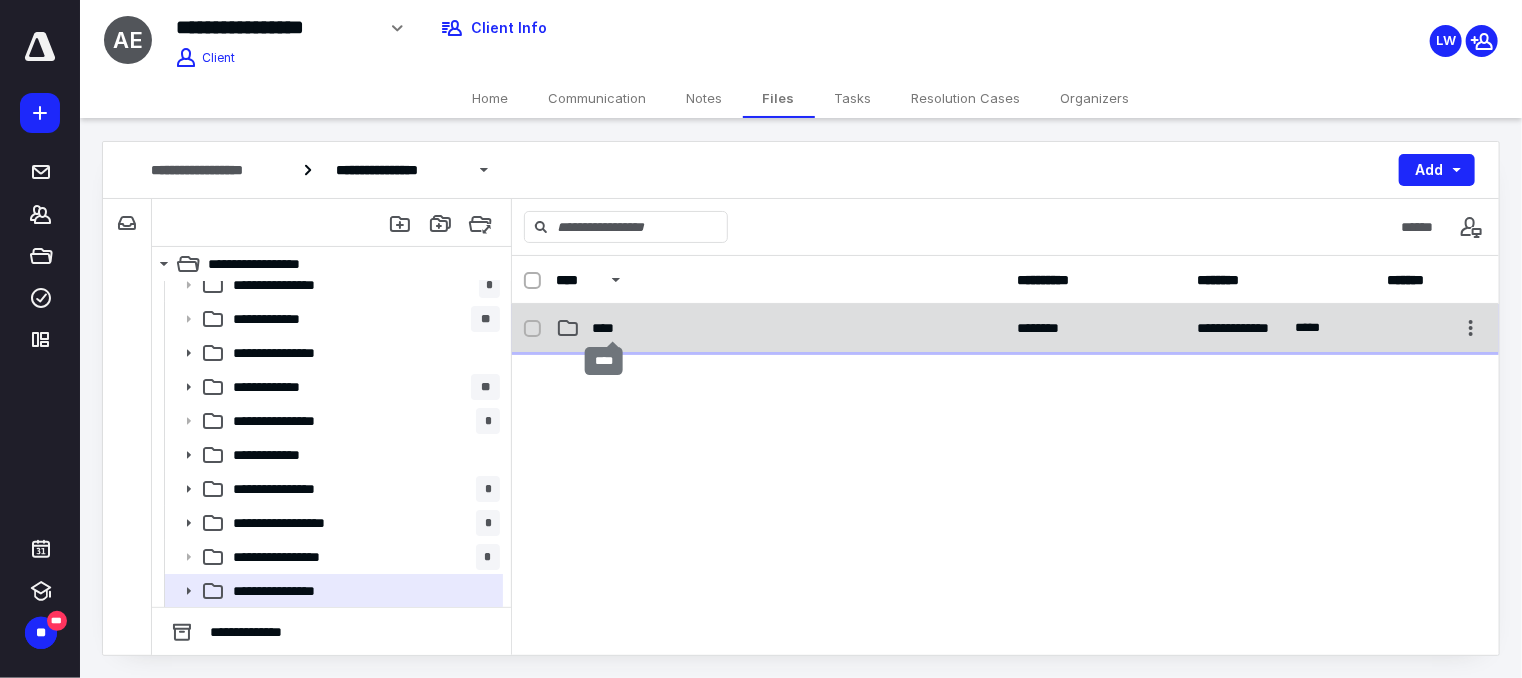 click on "****" at bounding box center [613, 328] 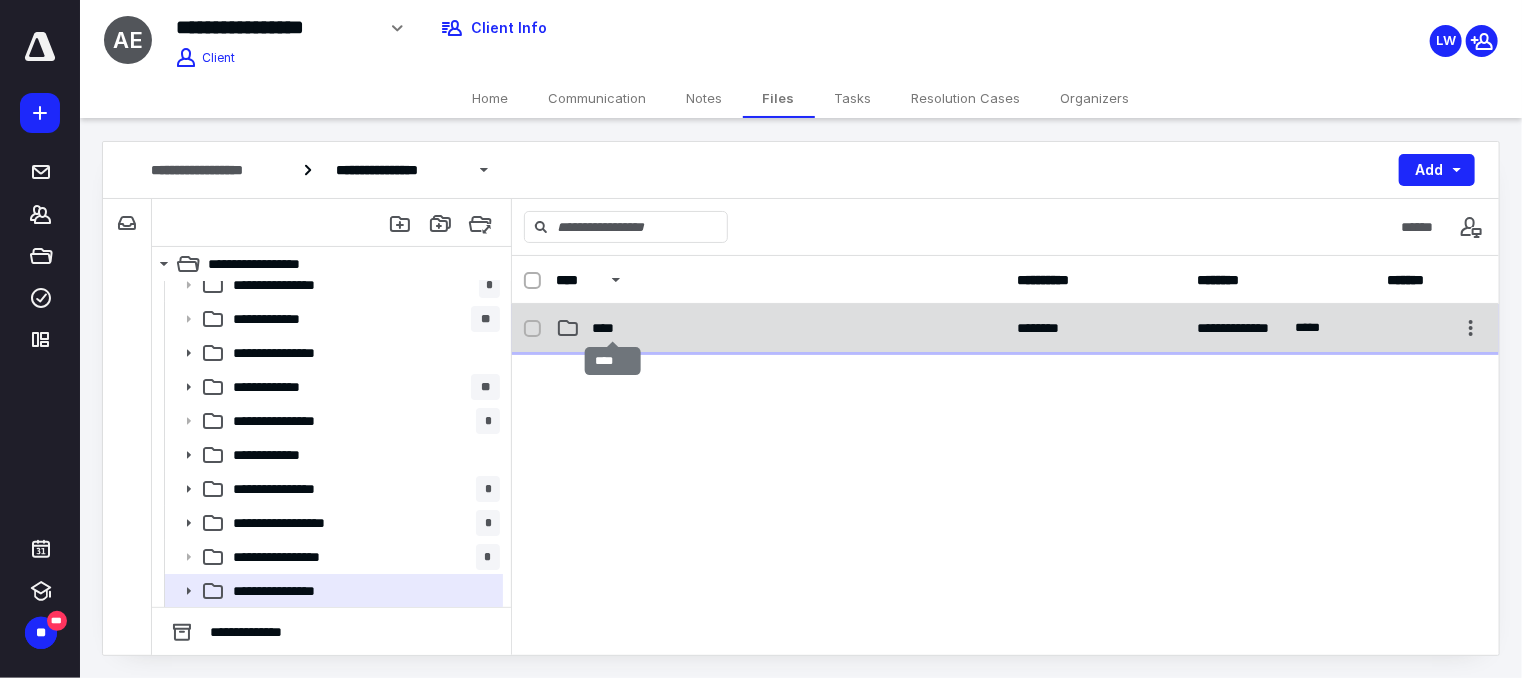 click on "****" at bounding box center (613, 328) 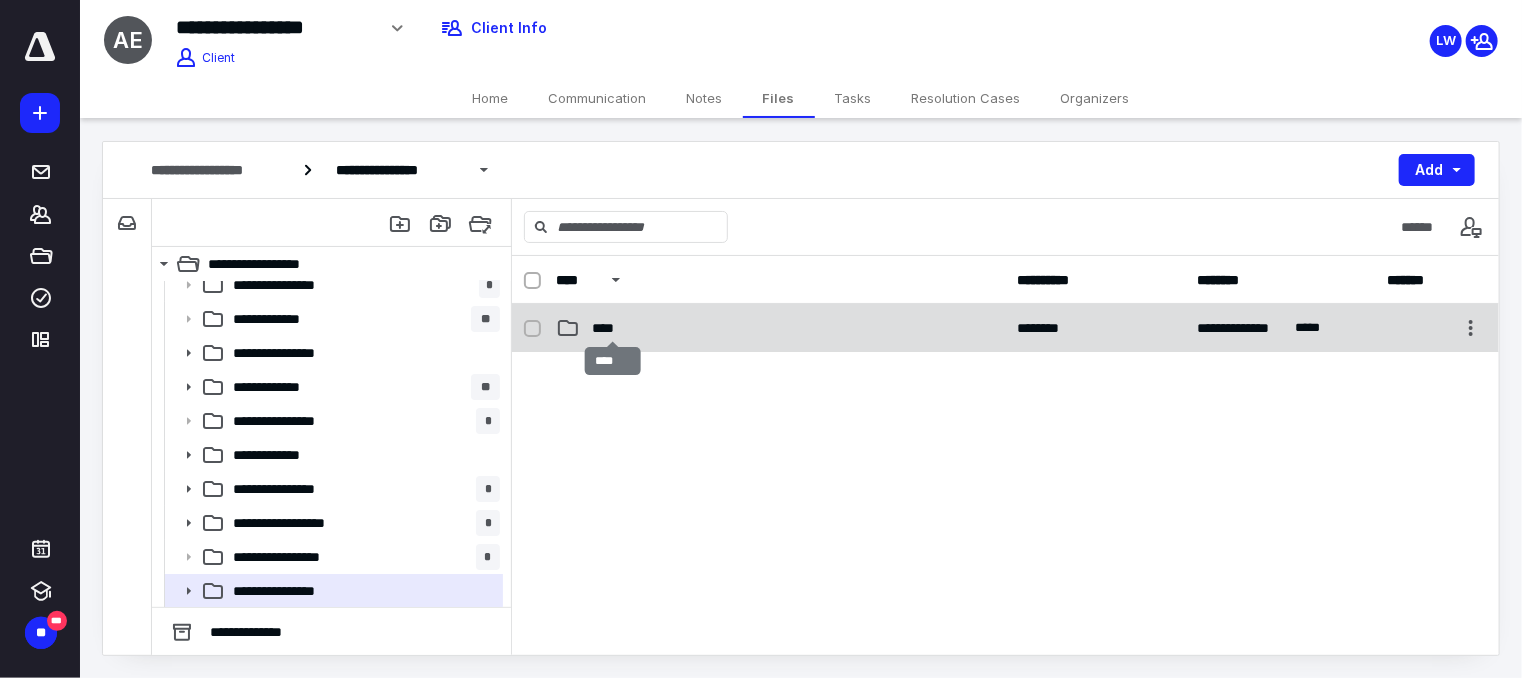 checkbox on "false" 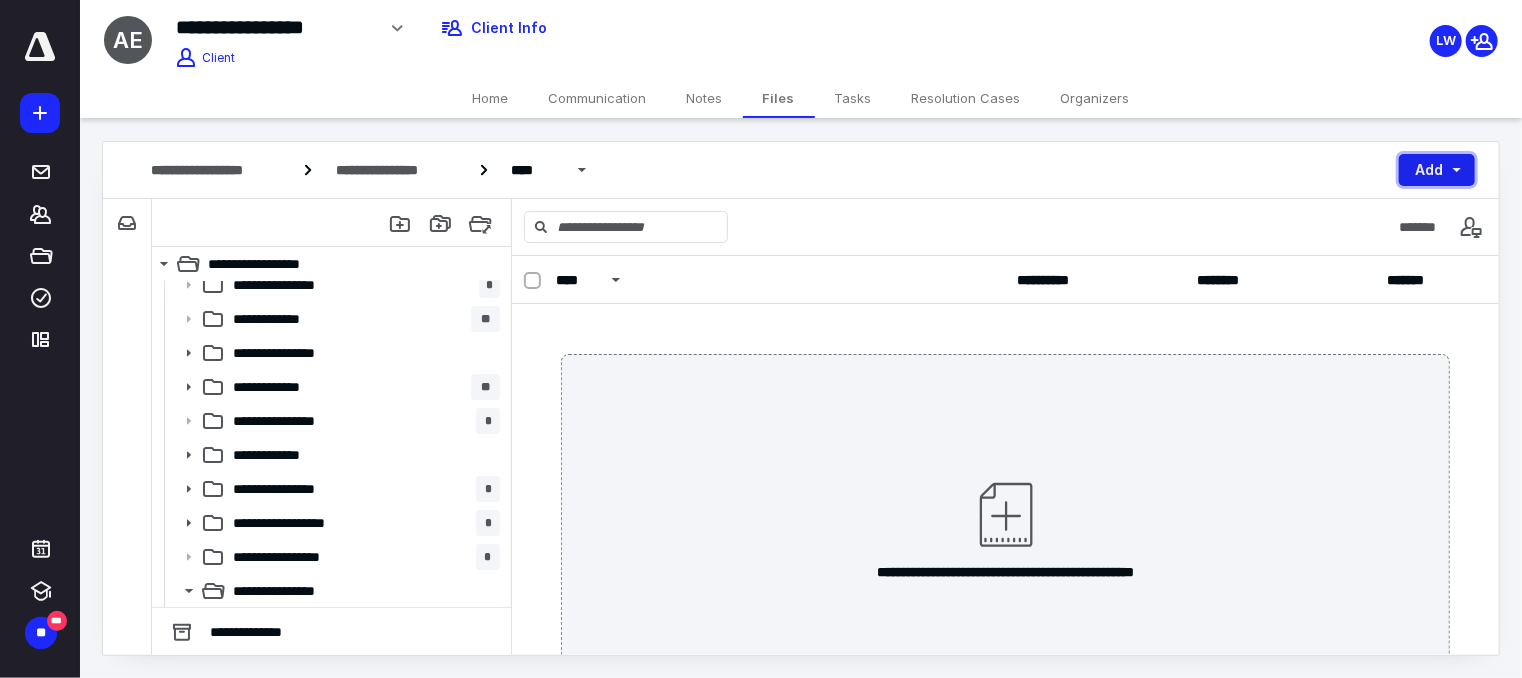 click on "Add" at bounding box center (1437, 170) 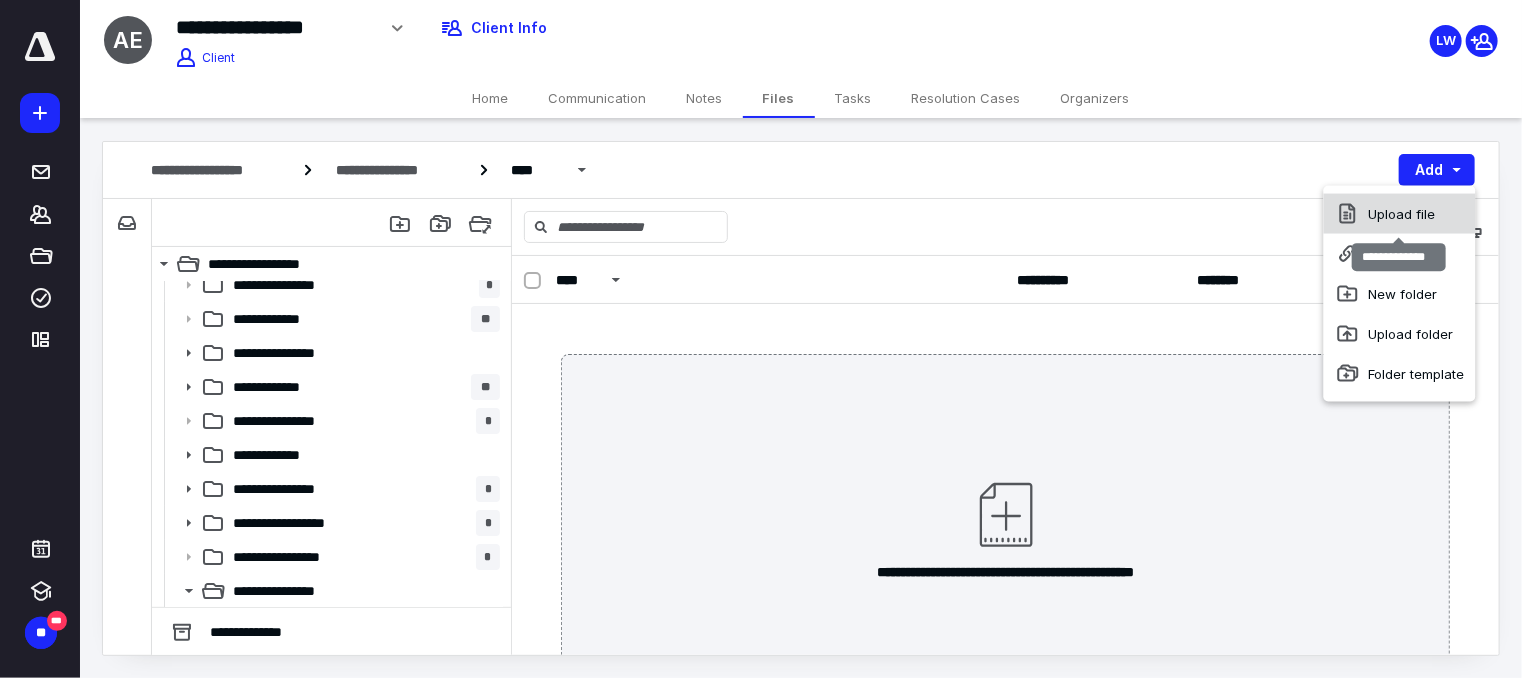 click on "Upload file" at bounding box center (1400, 214) 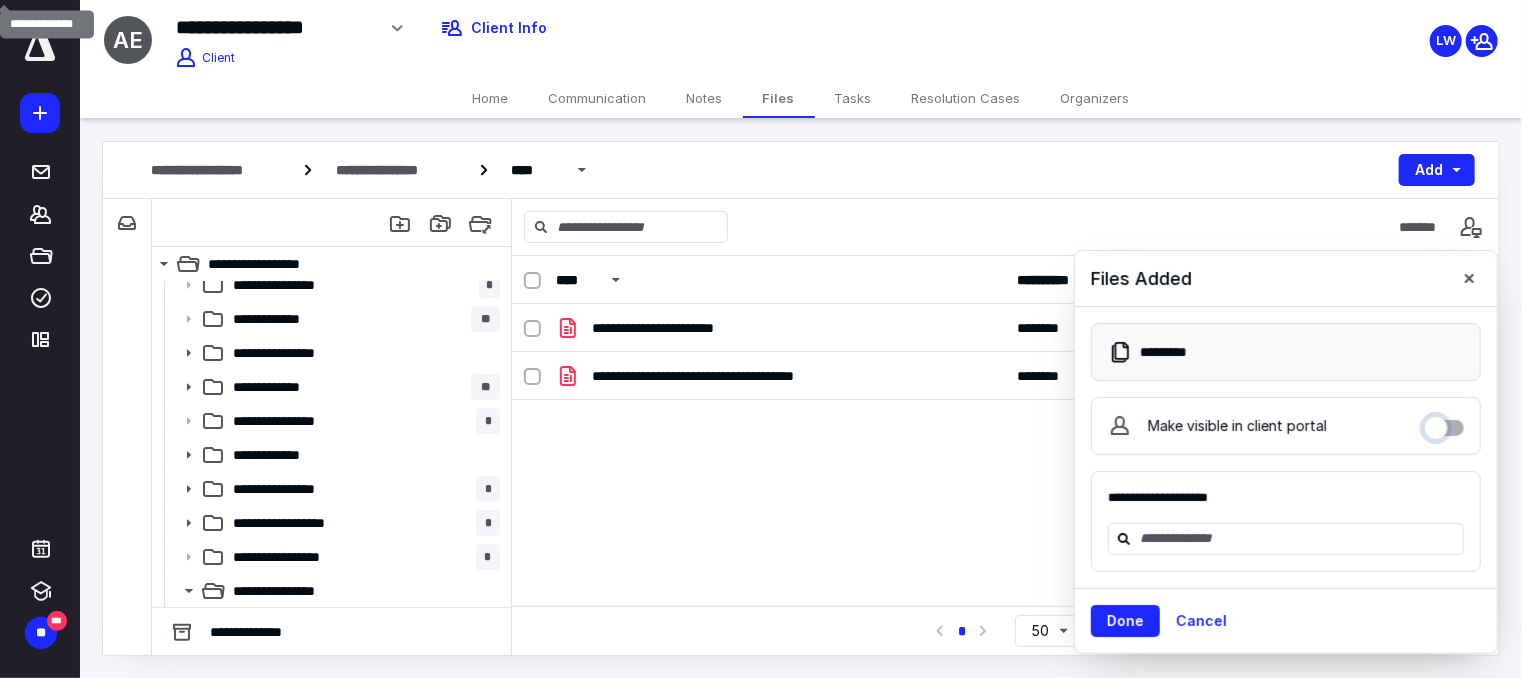 click on "Make visible in client portal" at bounding box center (1444, 423) 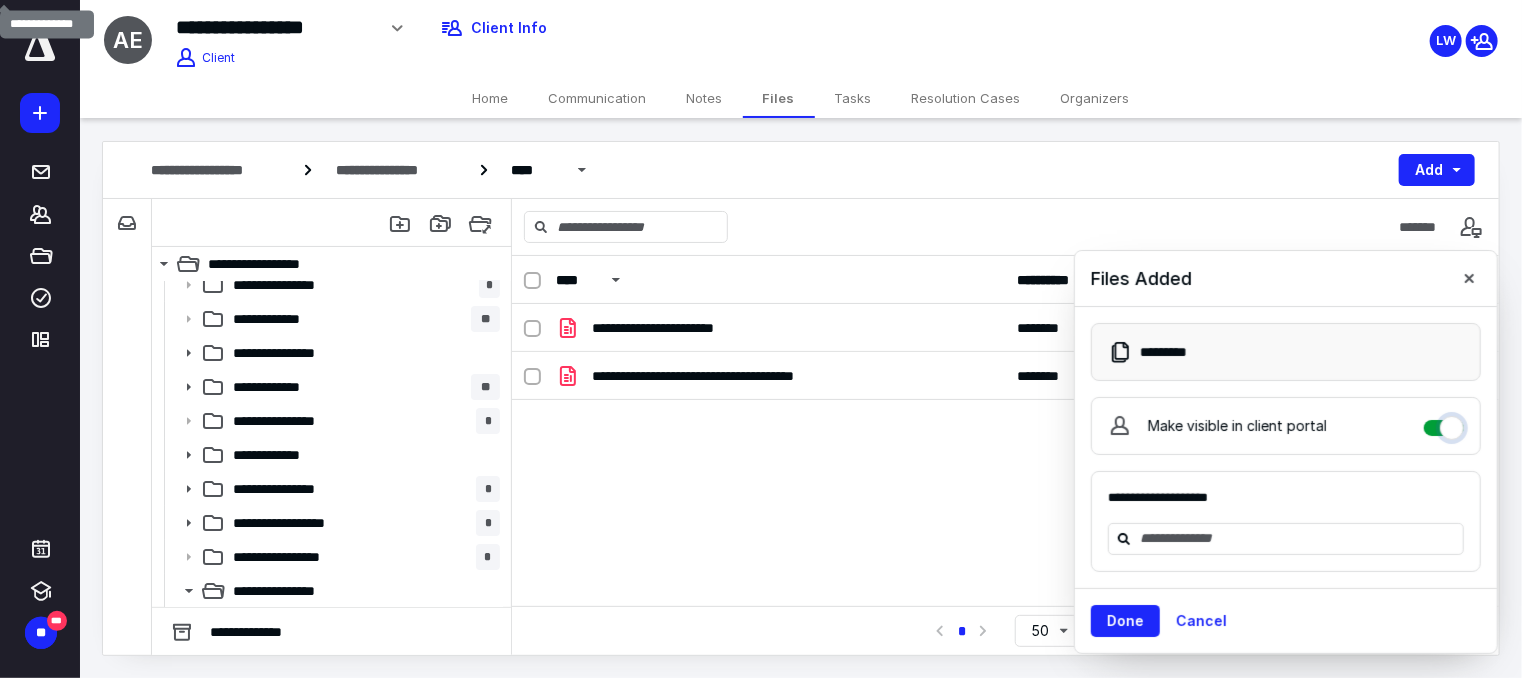 checkbox on "****" 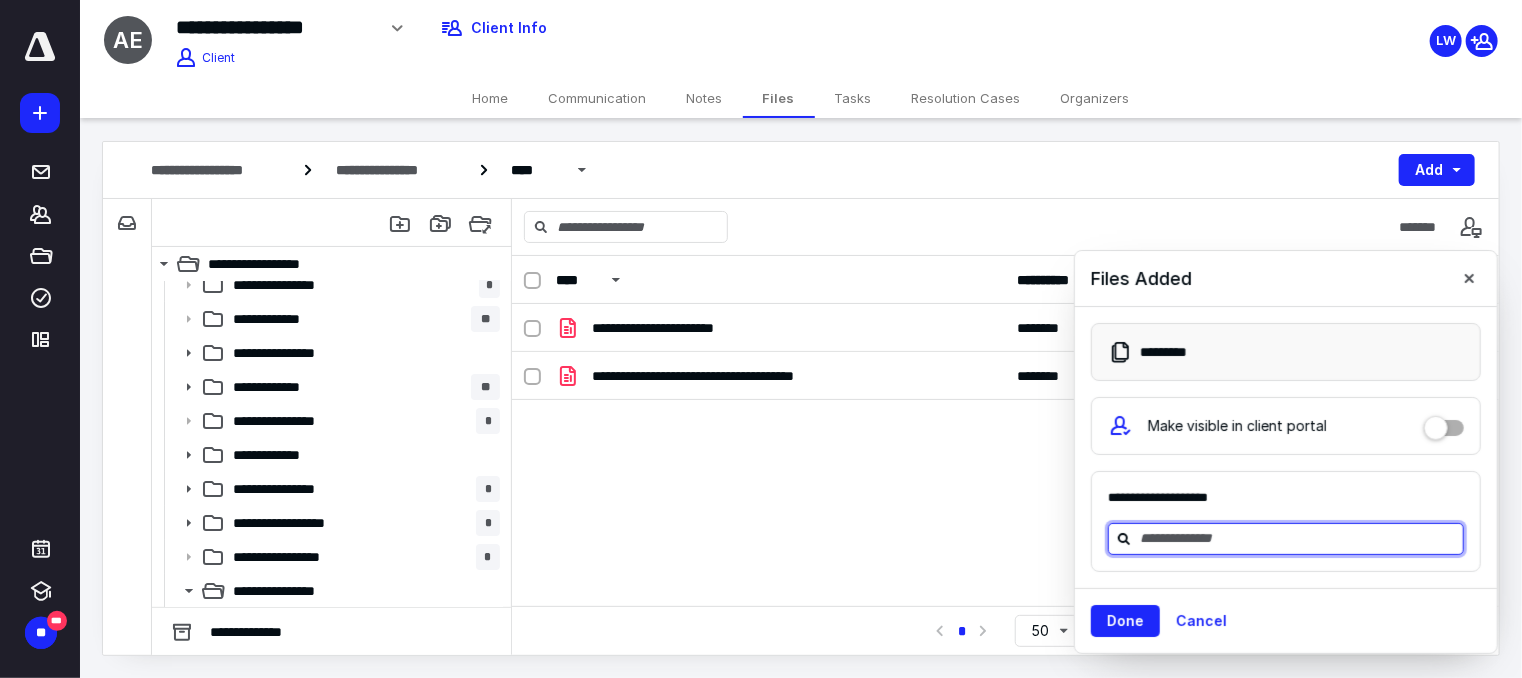 click at bounding box center [1298, 538] 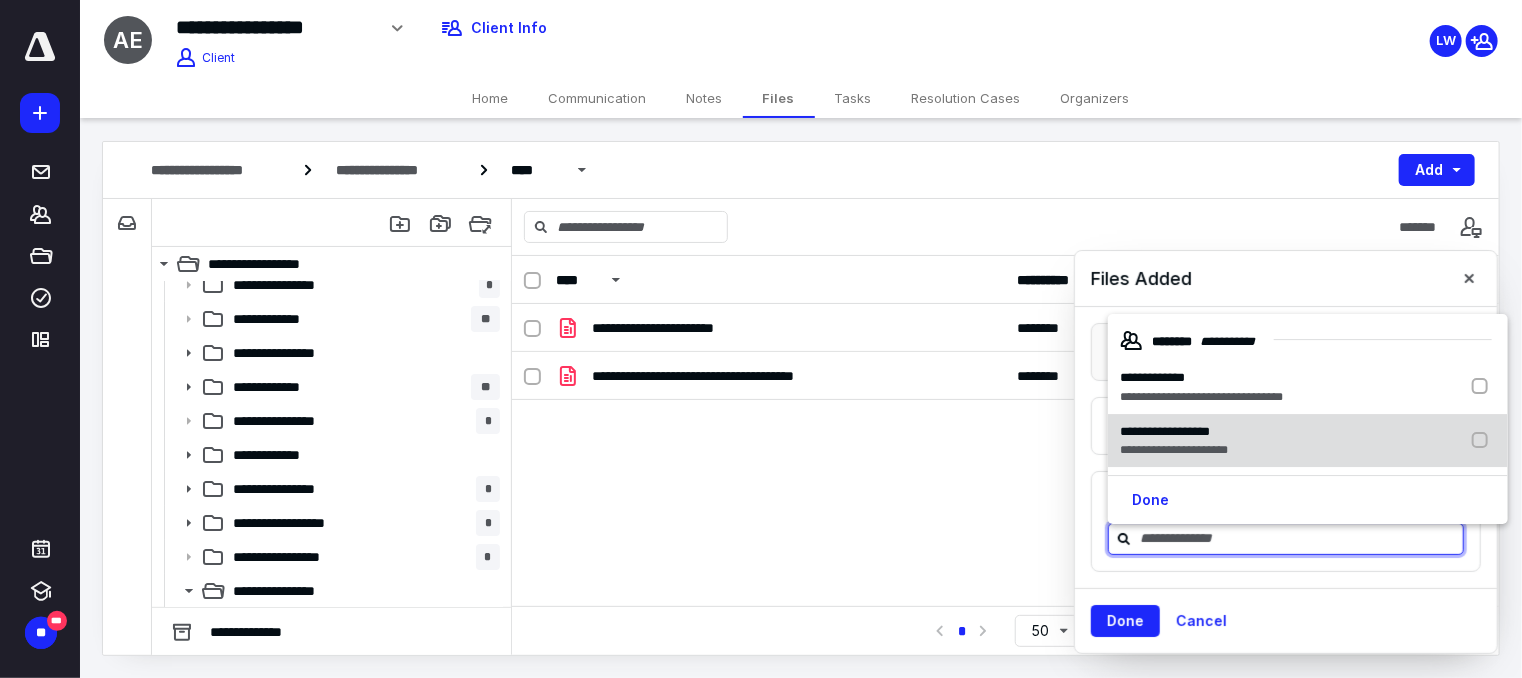 click on "**********" at bounding box center [1165, 431] 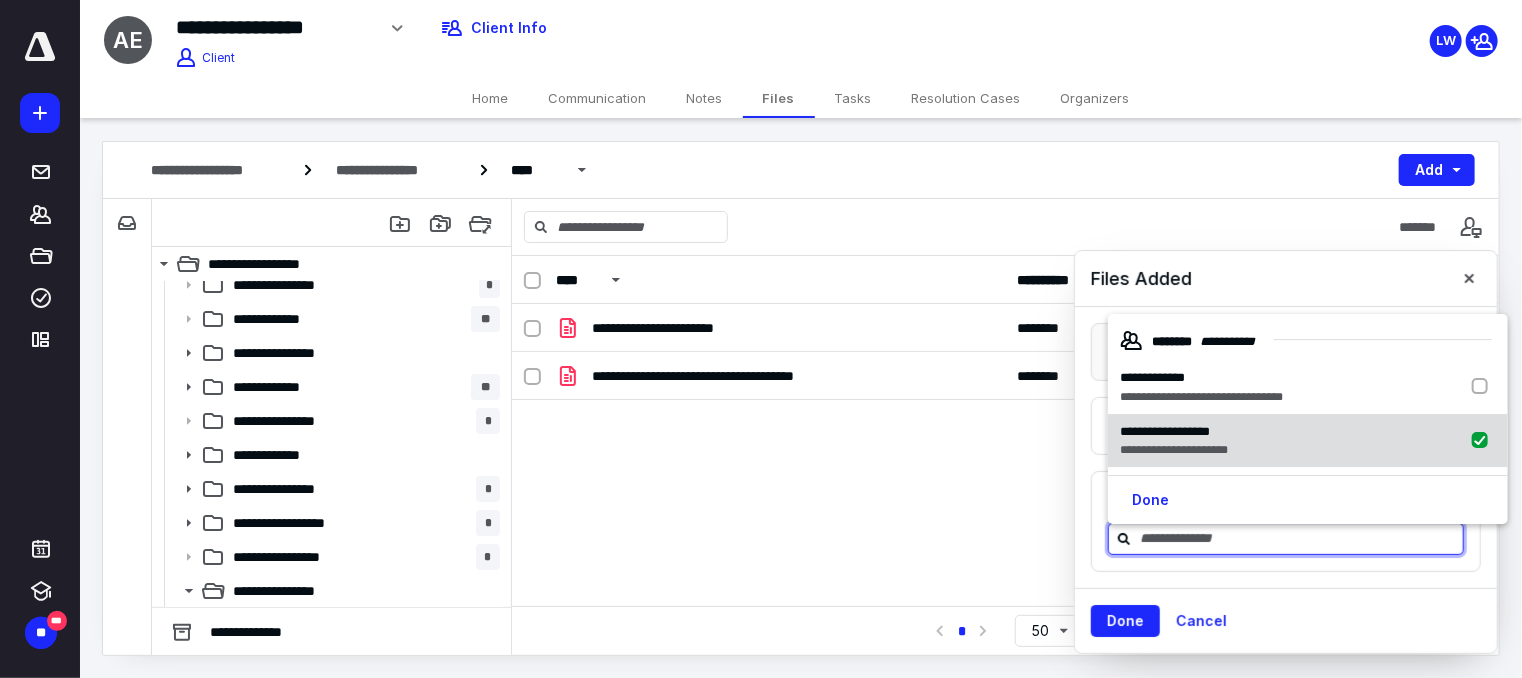 checkbox on "true" 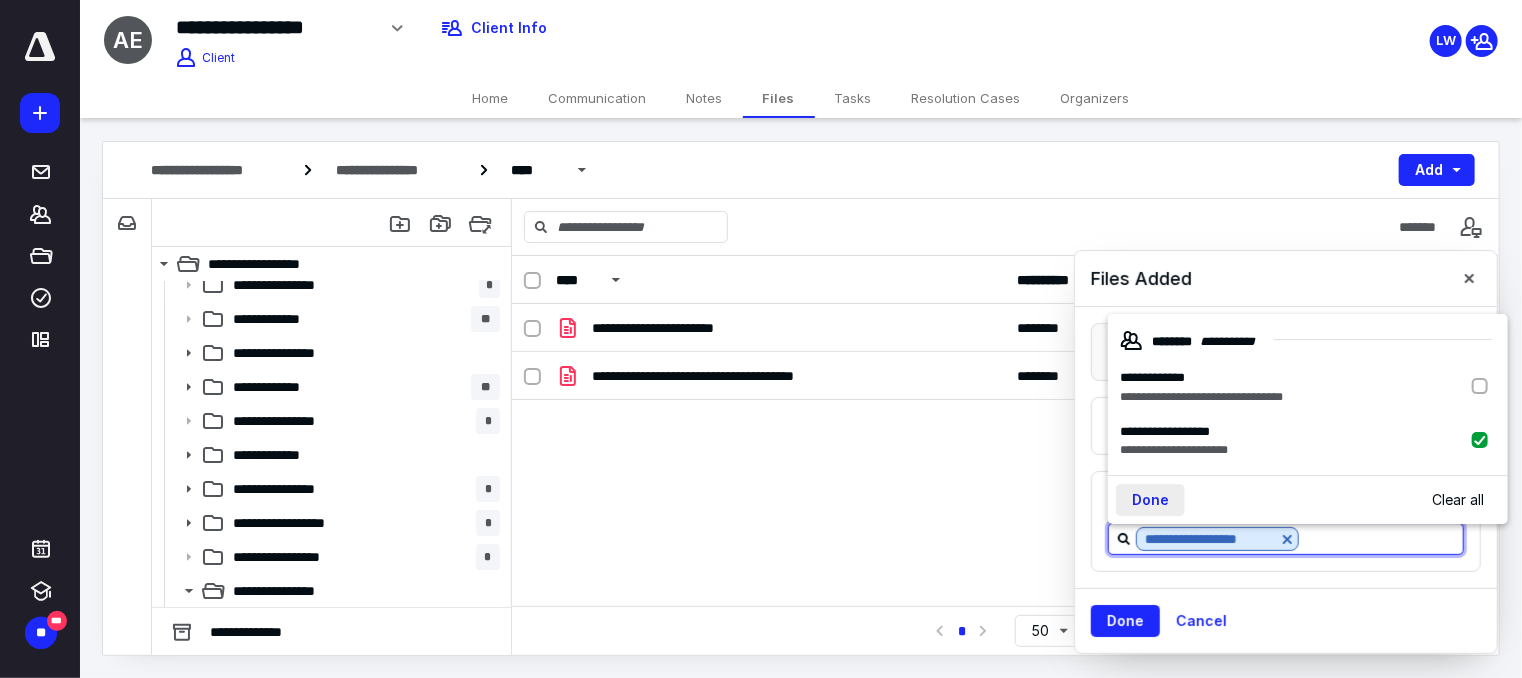 click on "Done" at bounding box center [1150, 501] 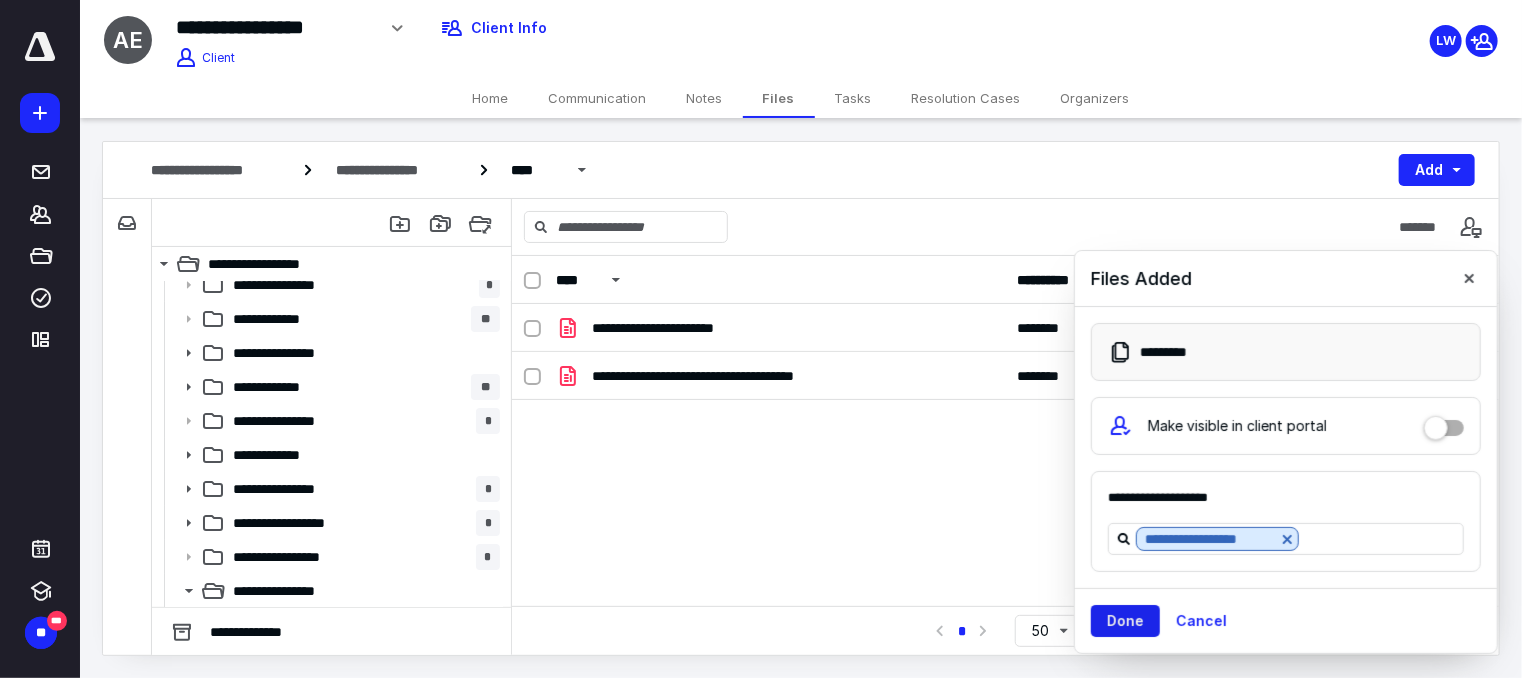 click on "Done" at bounding box center (1125, 621) 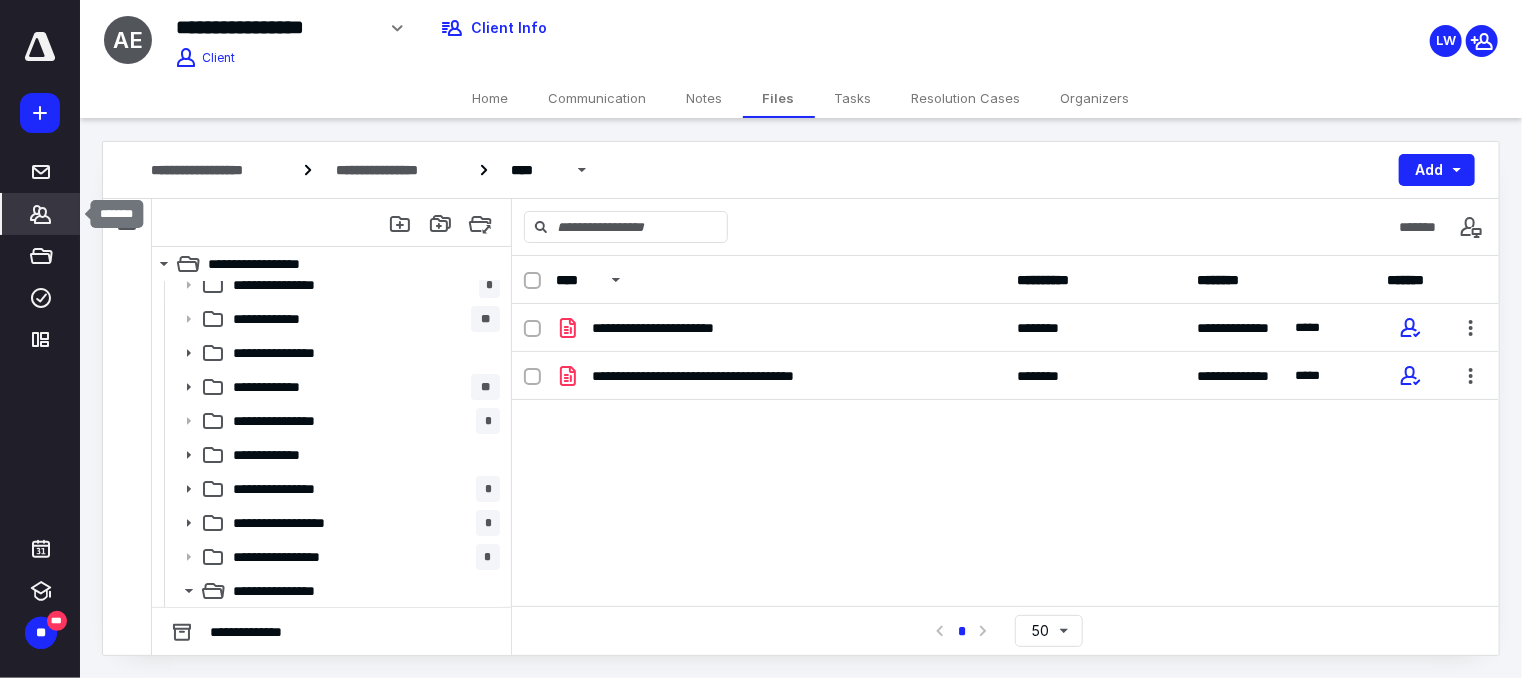 click 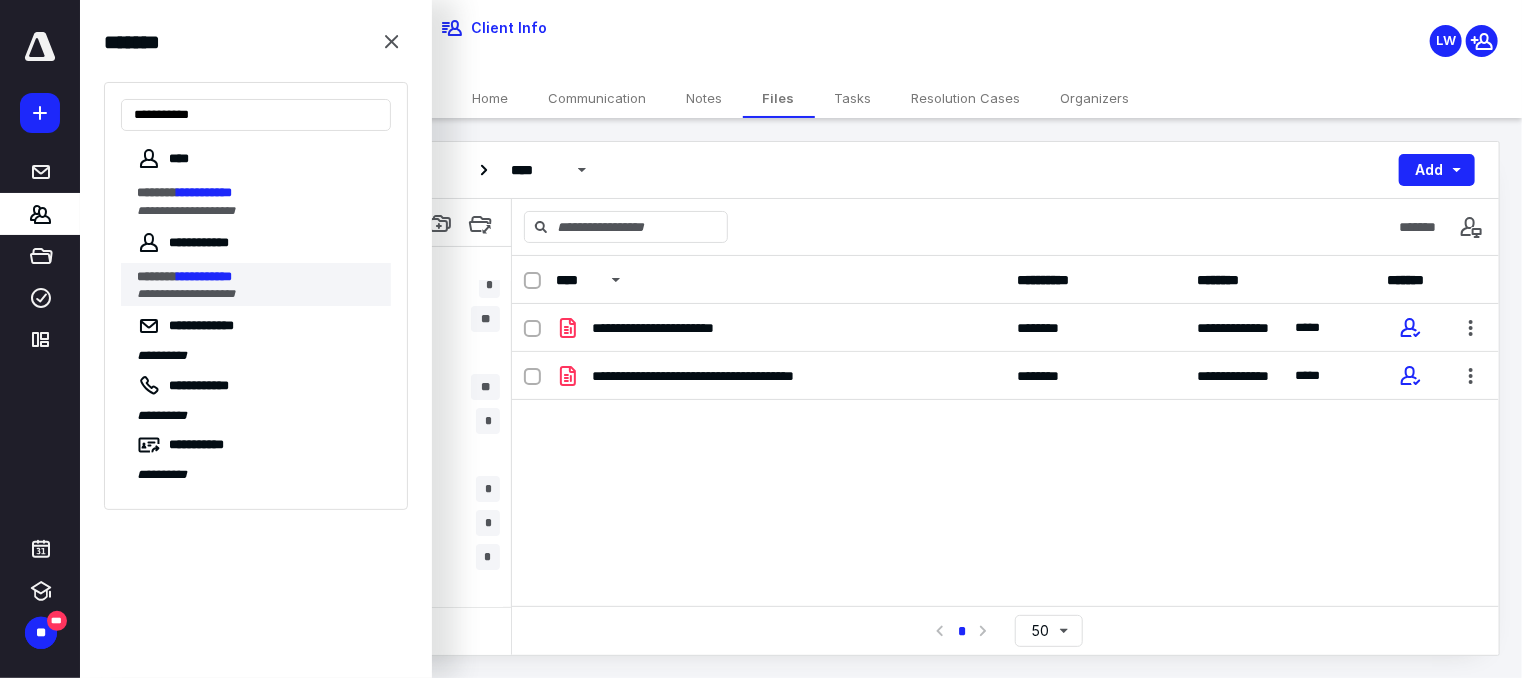 type on "**********" 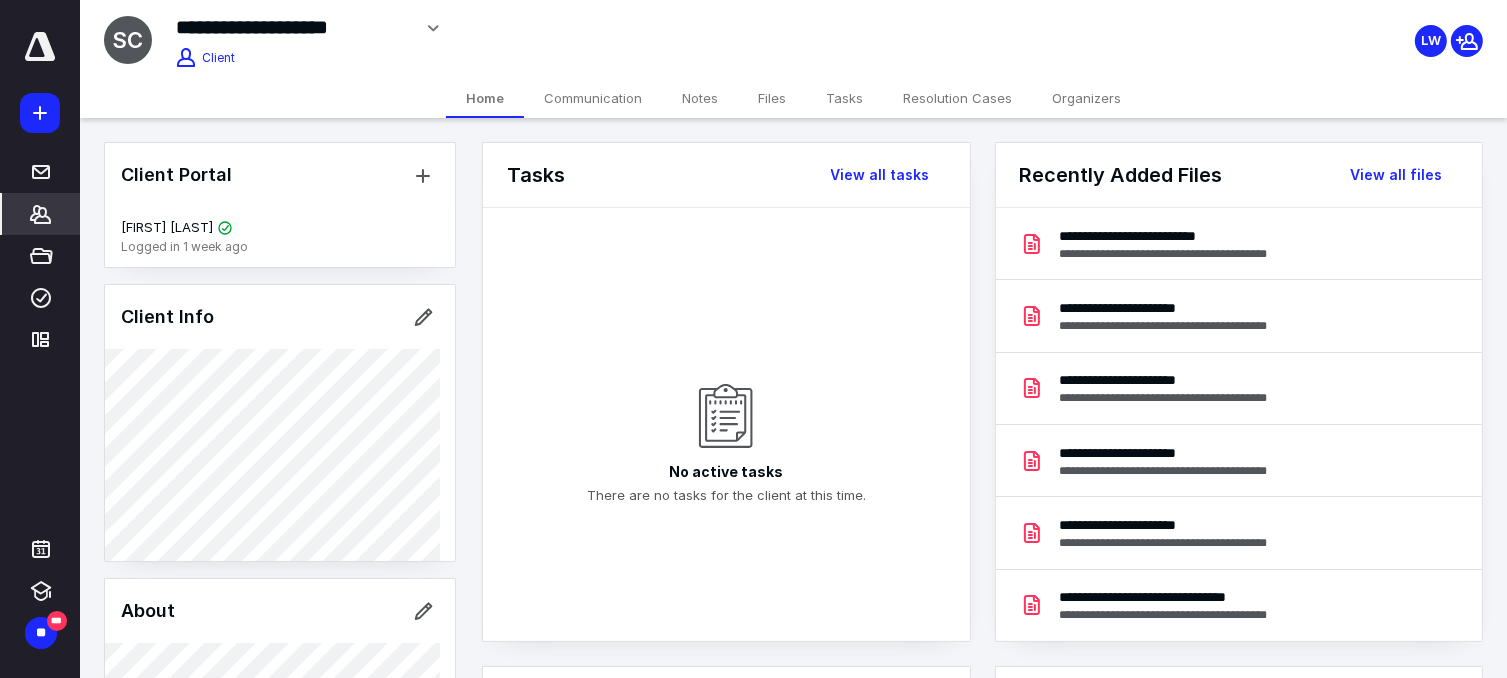 click on "Files" at bounding box center (772, 98) 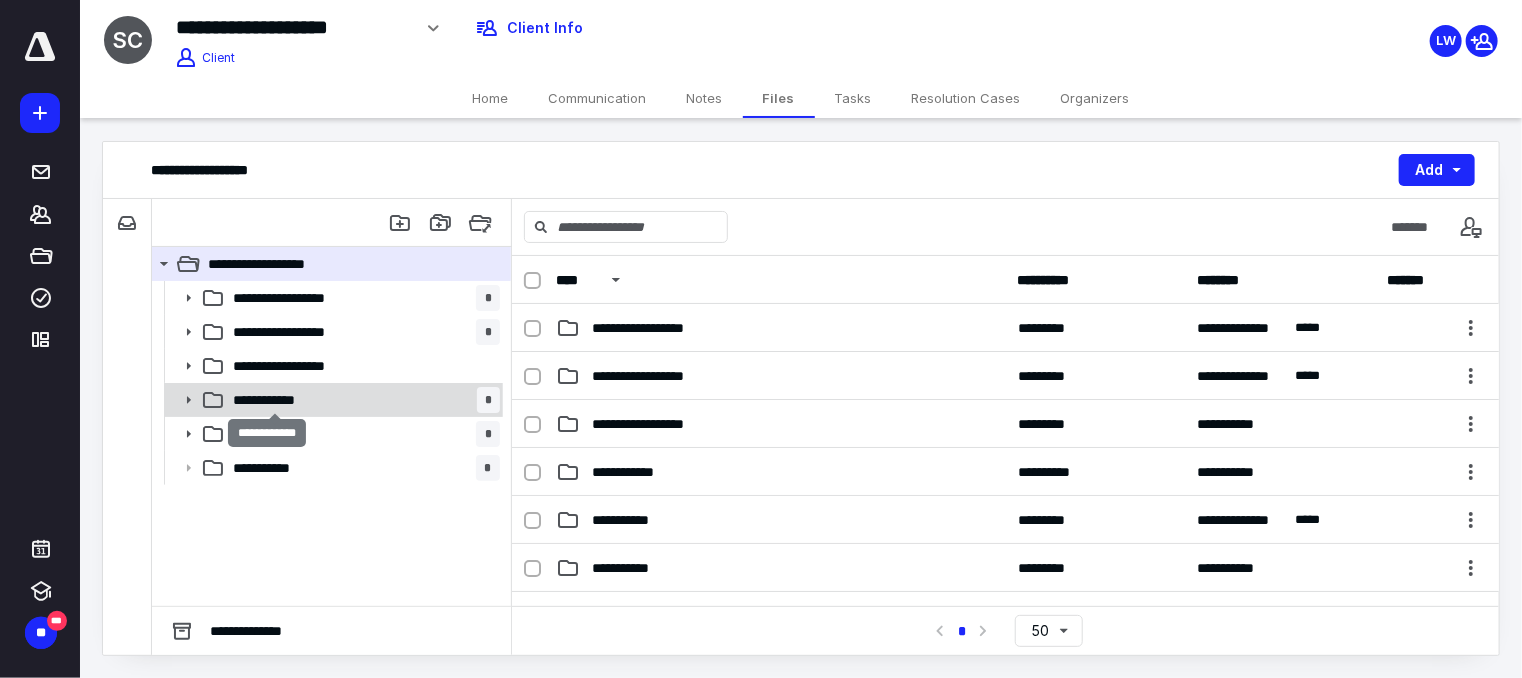 click on "**********" at bounding box center (275, 400) 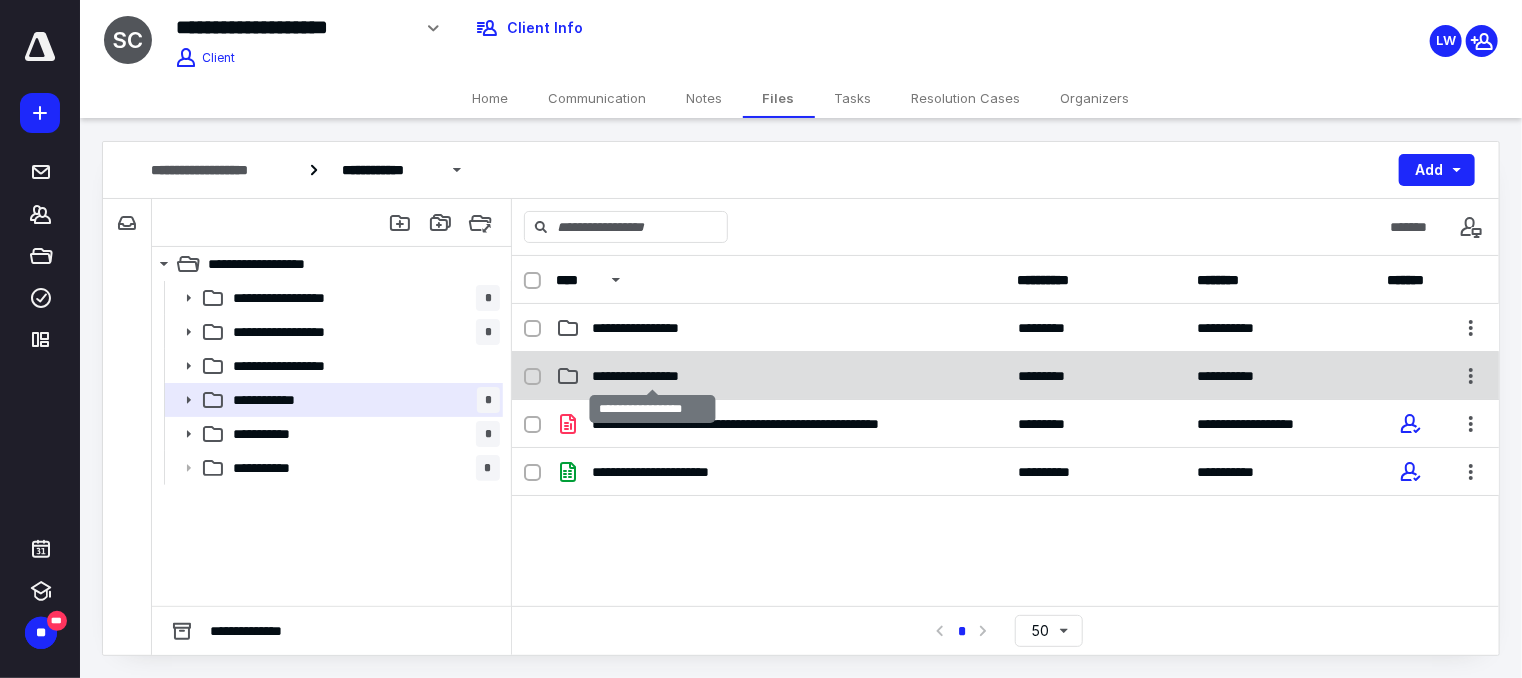 click on "**********" at bounding box center (653, 376) 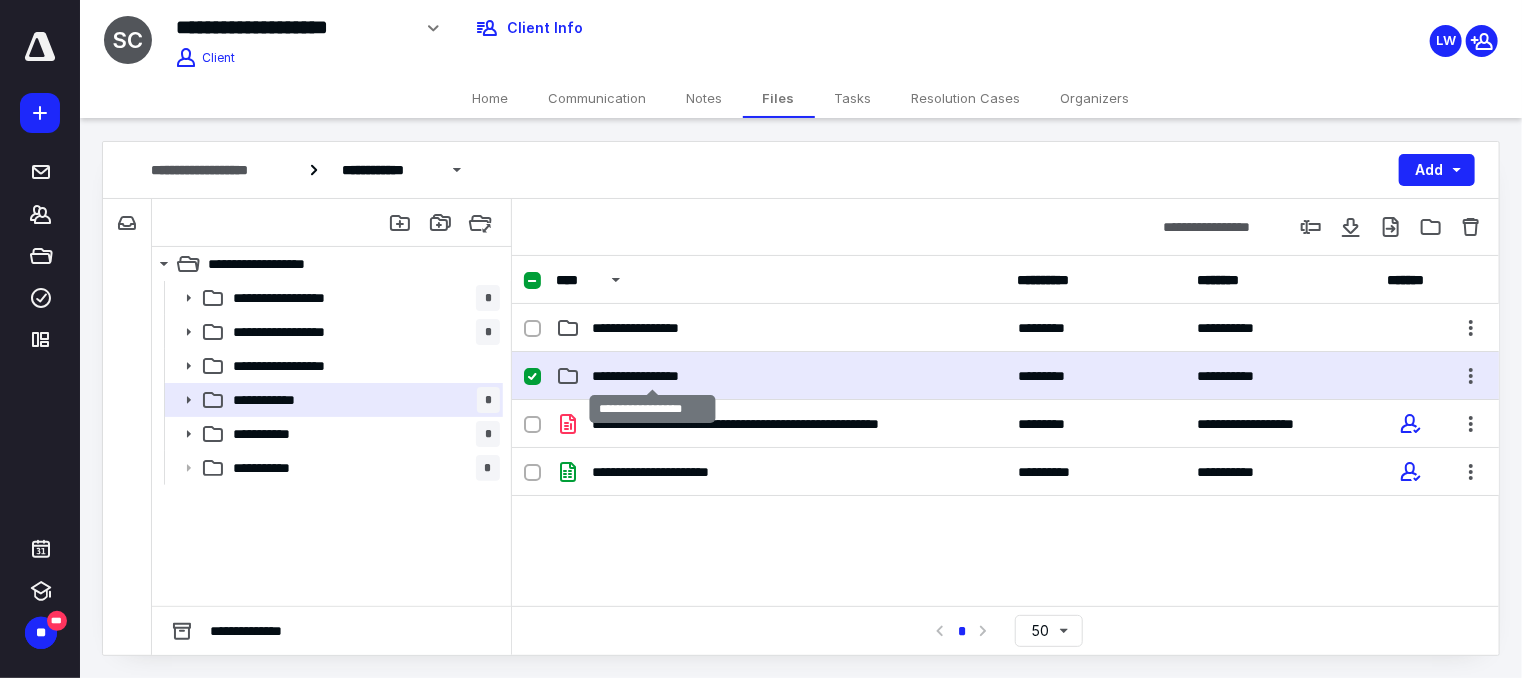 click on "**********" at bounding box center [653, 376] 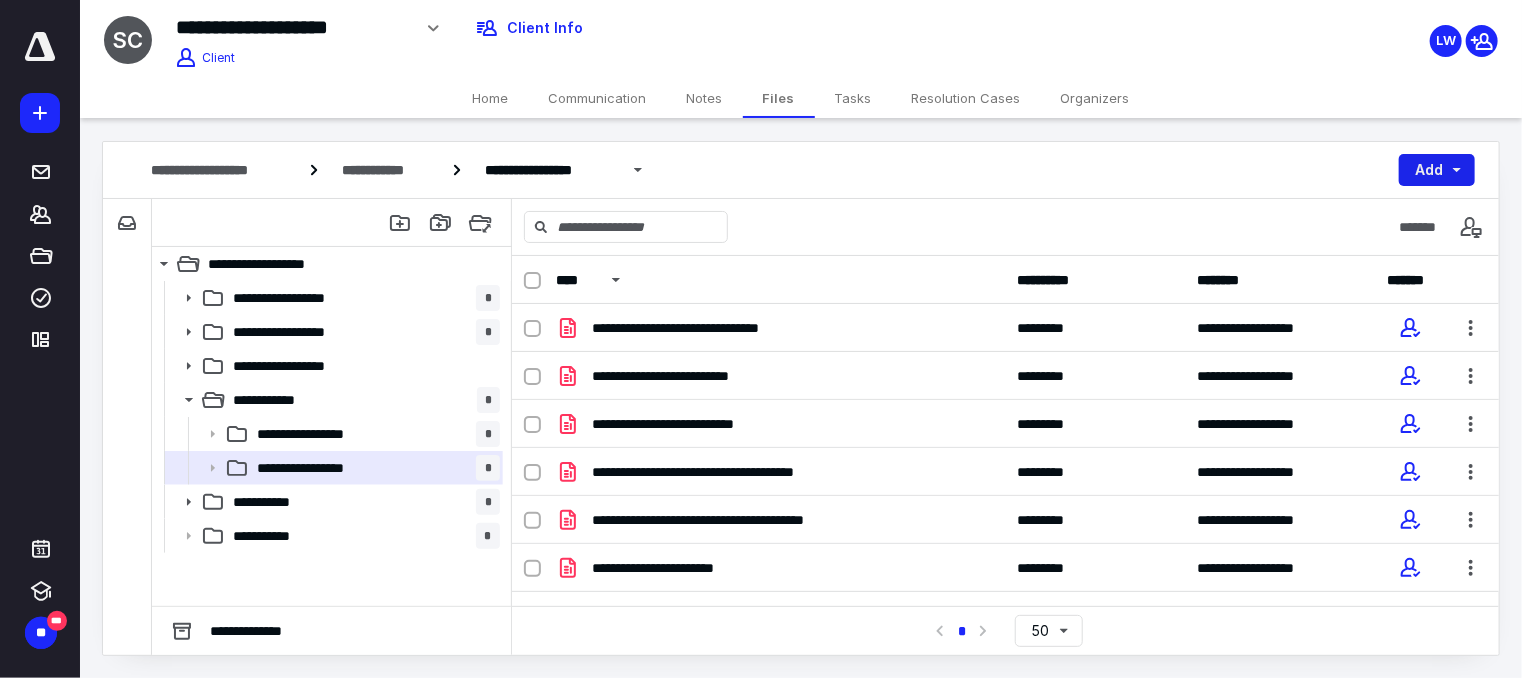 click on "Add" at bounding box center (1437, 170) 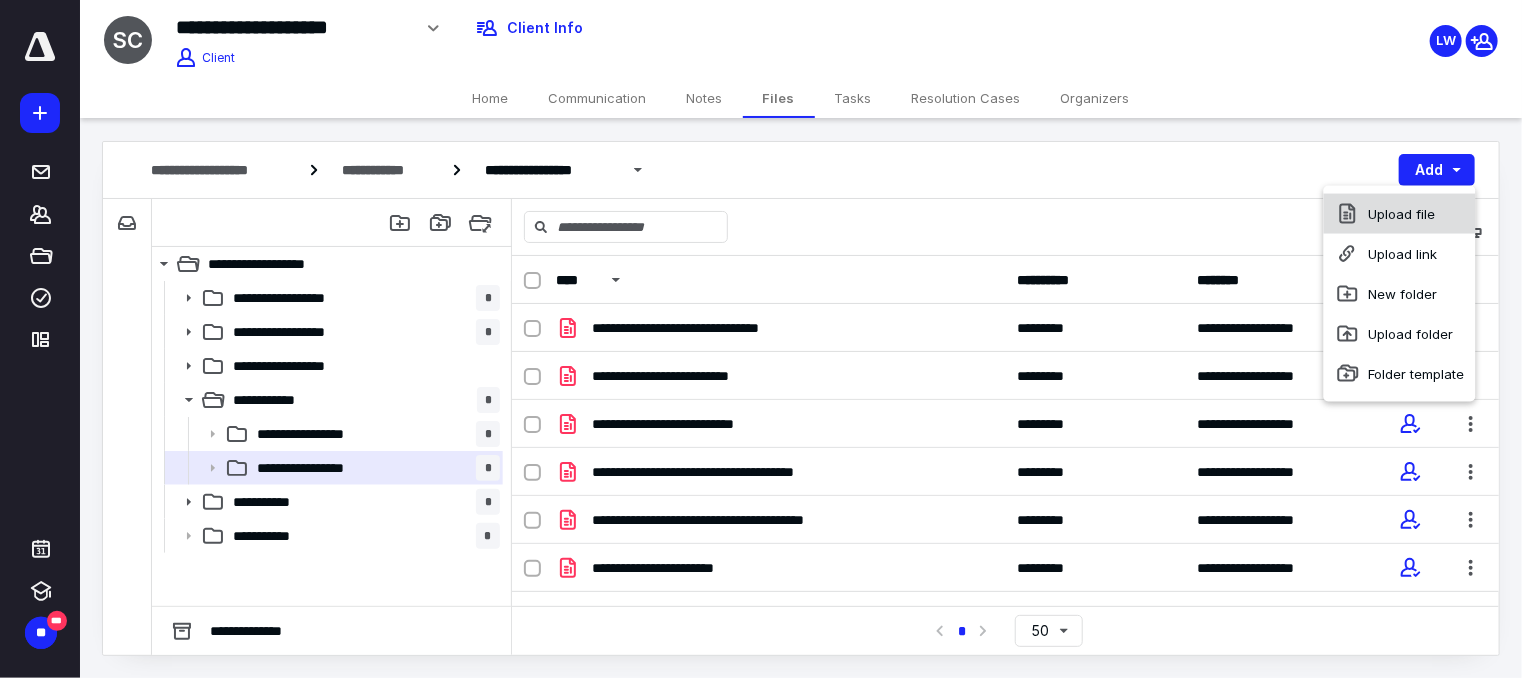 click on "Upload file" at bounding box center (1400, 214) 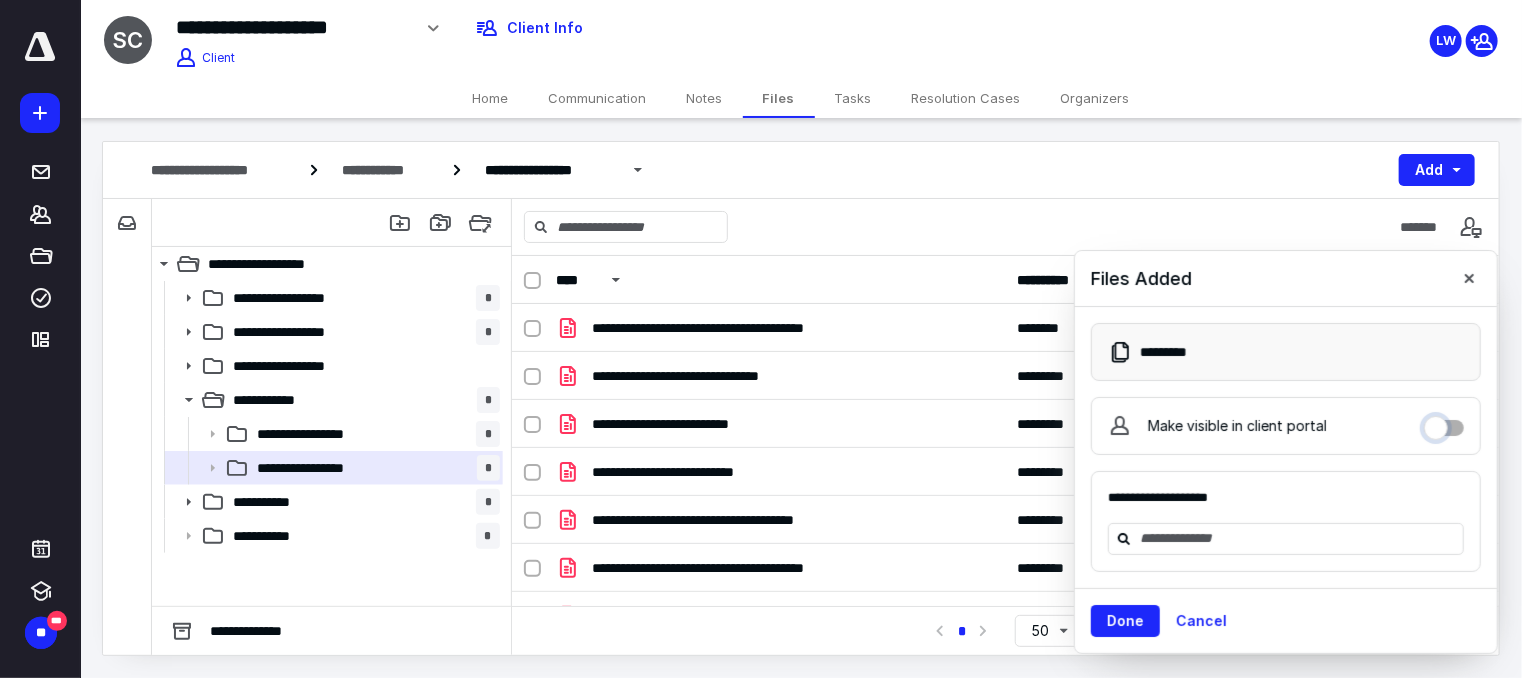 click on "Make visible in client portal" at bounding box center (1444, 423) 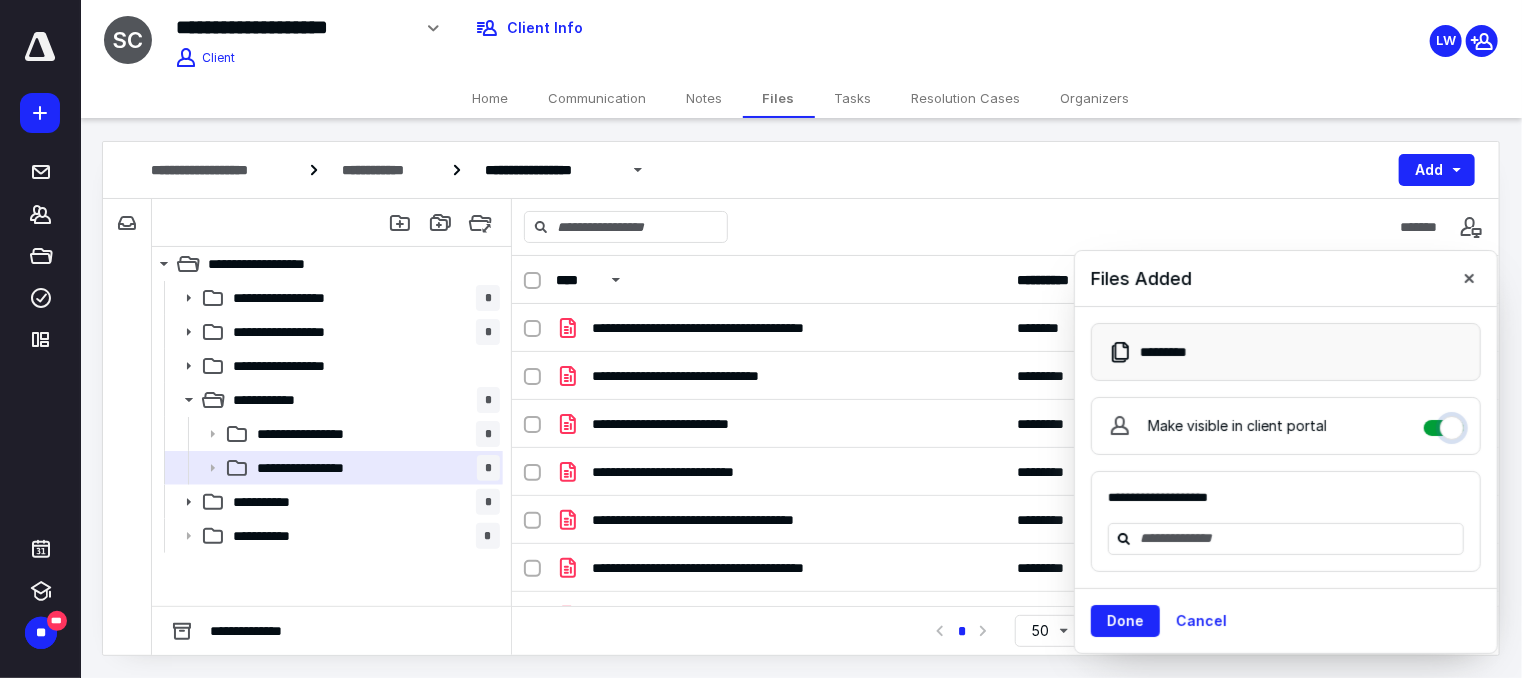 checkbox on "****" 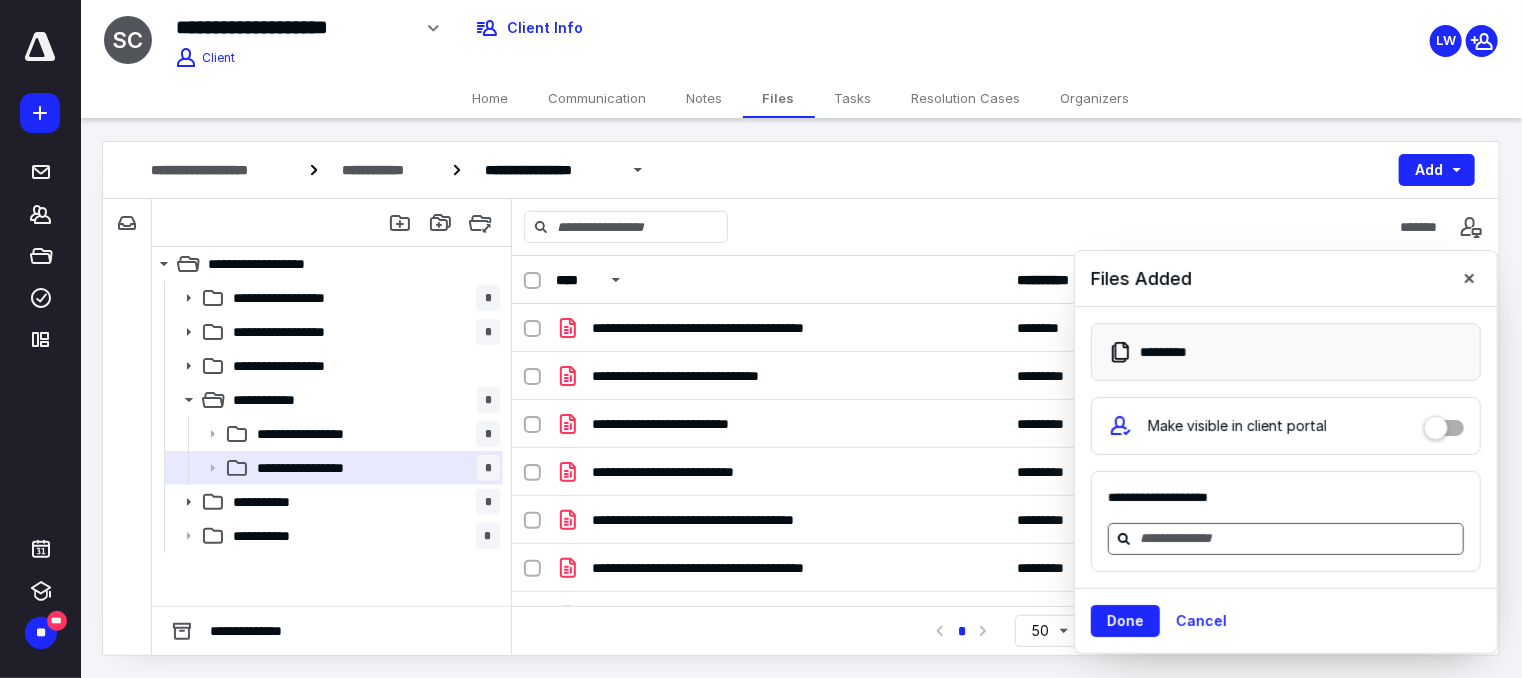 click at bounding box center (1298, 538) 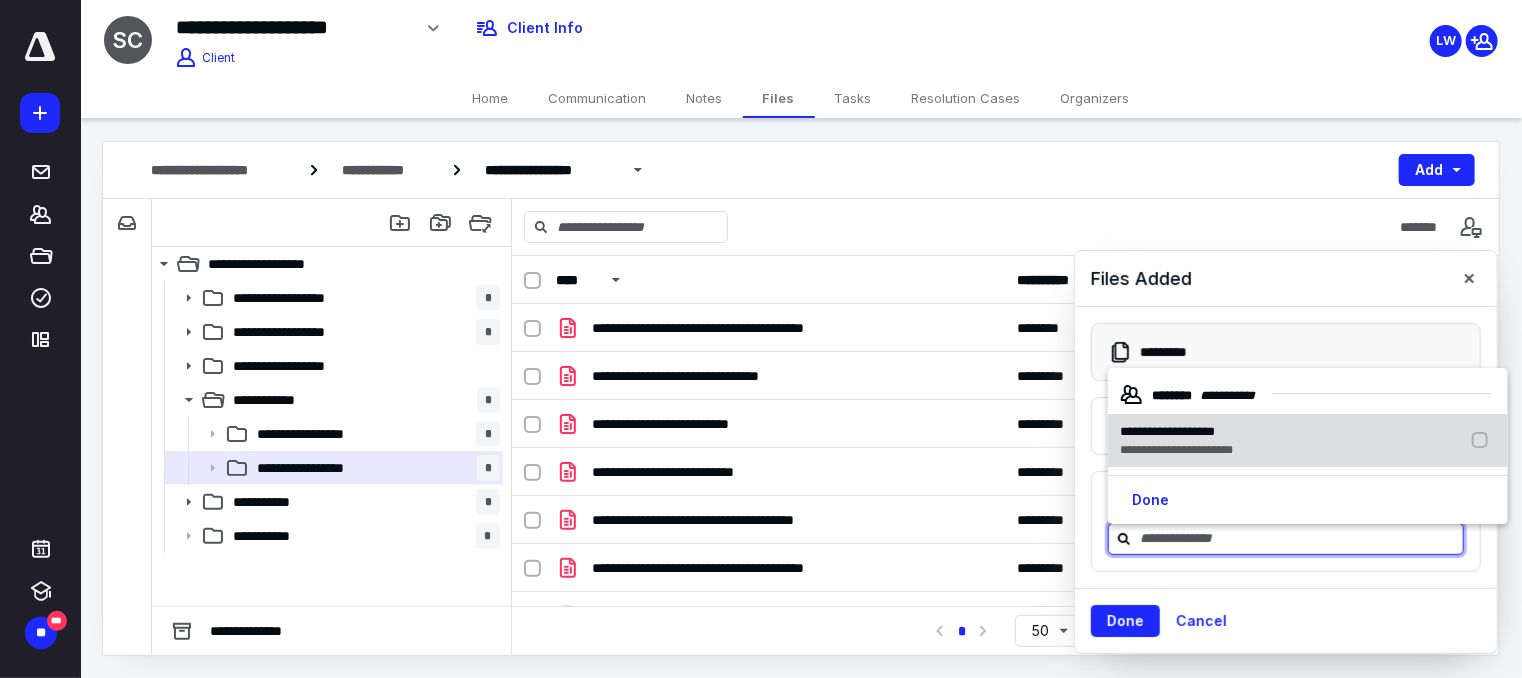 click on "**********" at bounding box center [1308, 441] 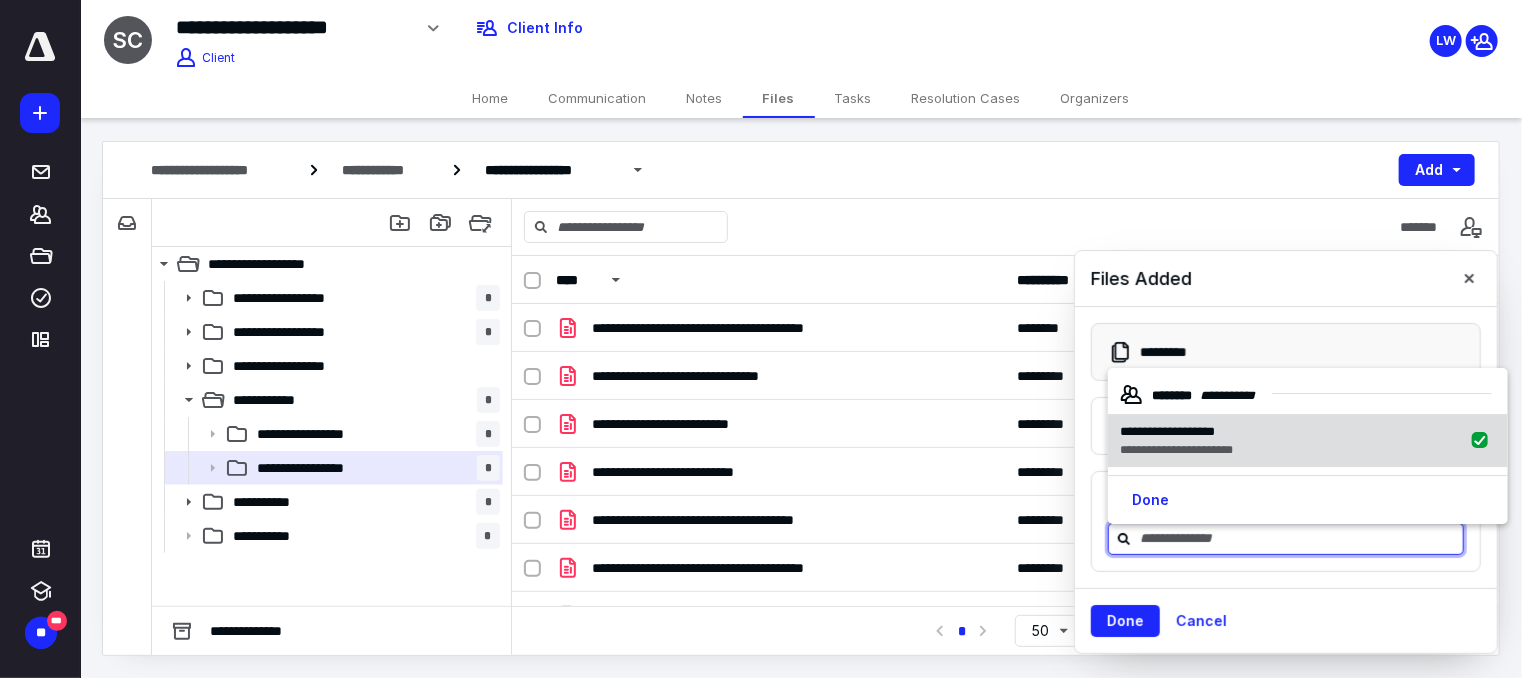 checkbox on "true" 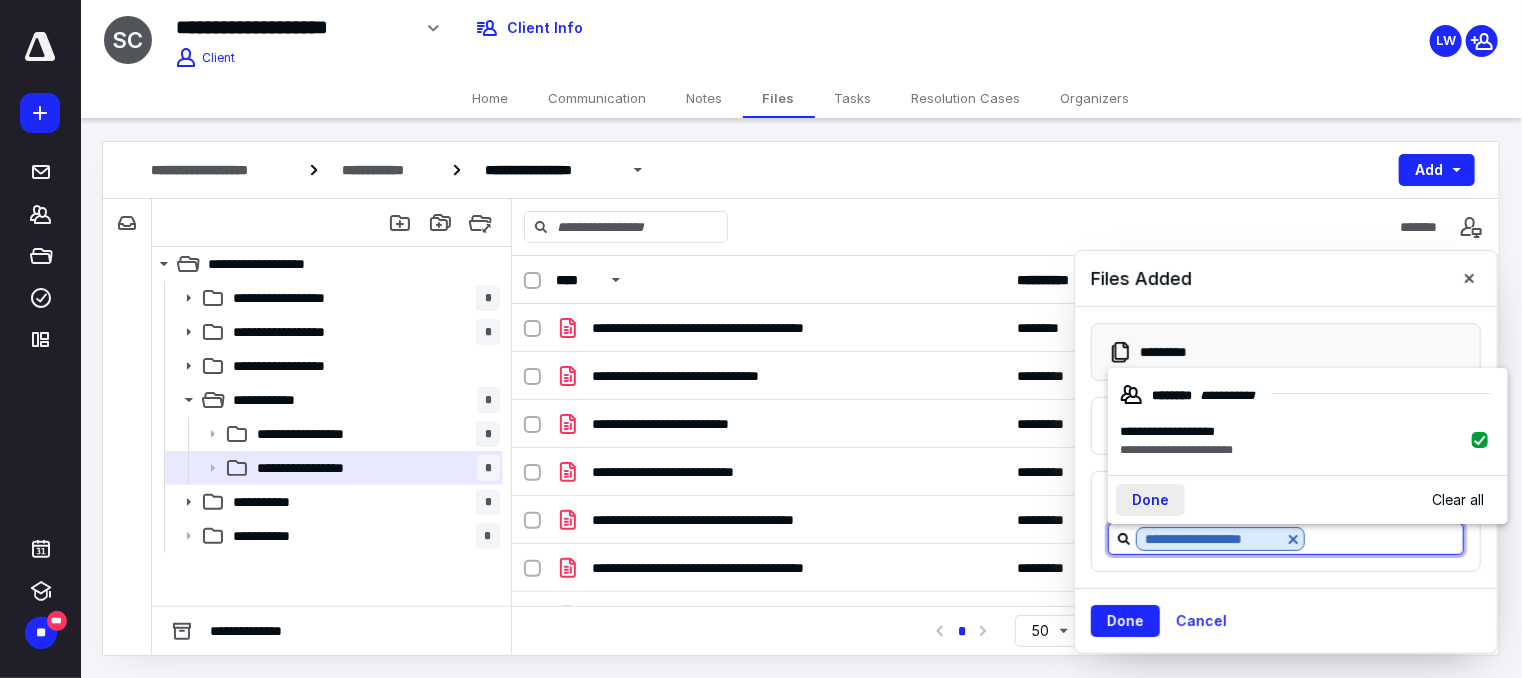 click on "Done" at bounding box center [1150, 501] 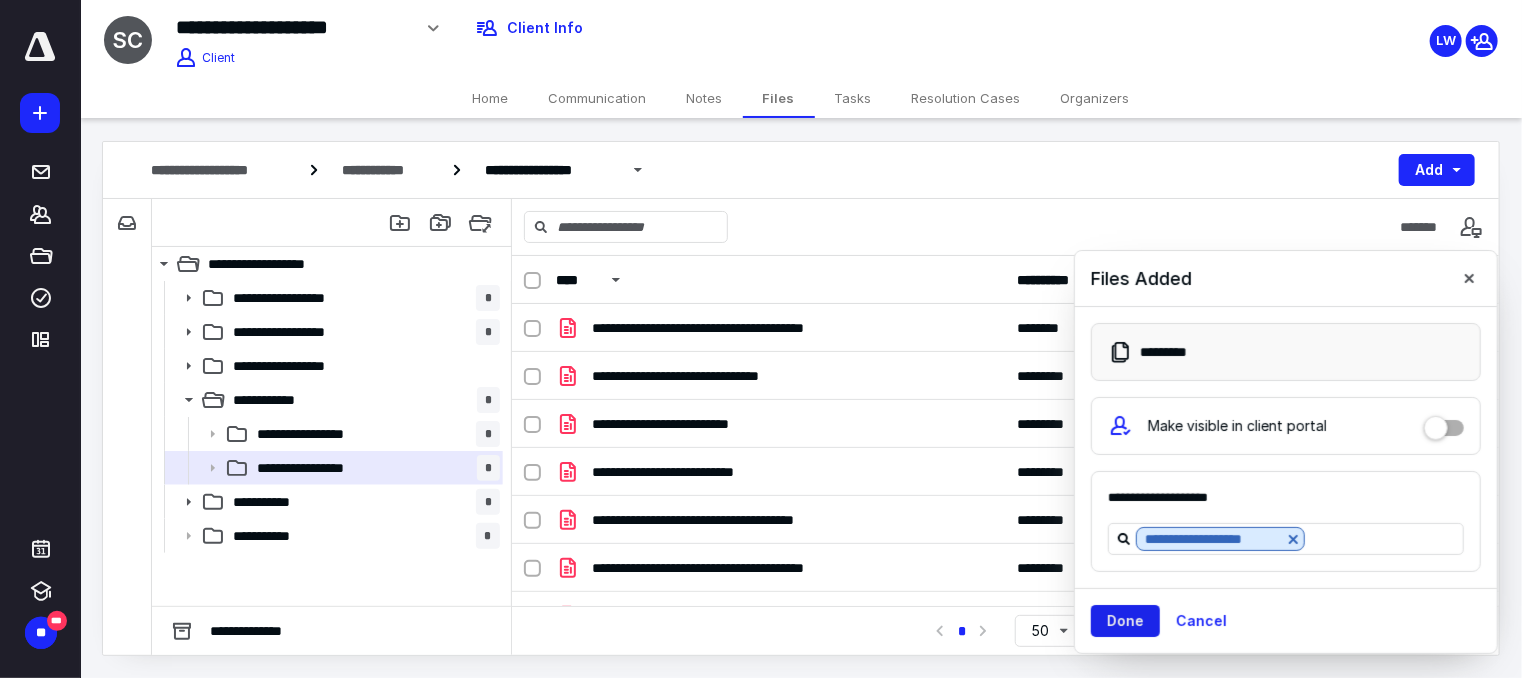 click on "Done" at bounding box center [1125, 621] 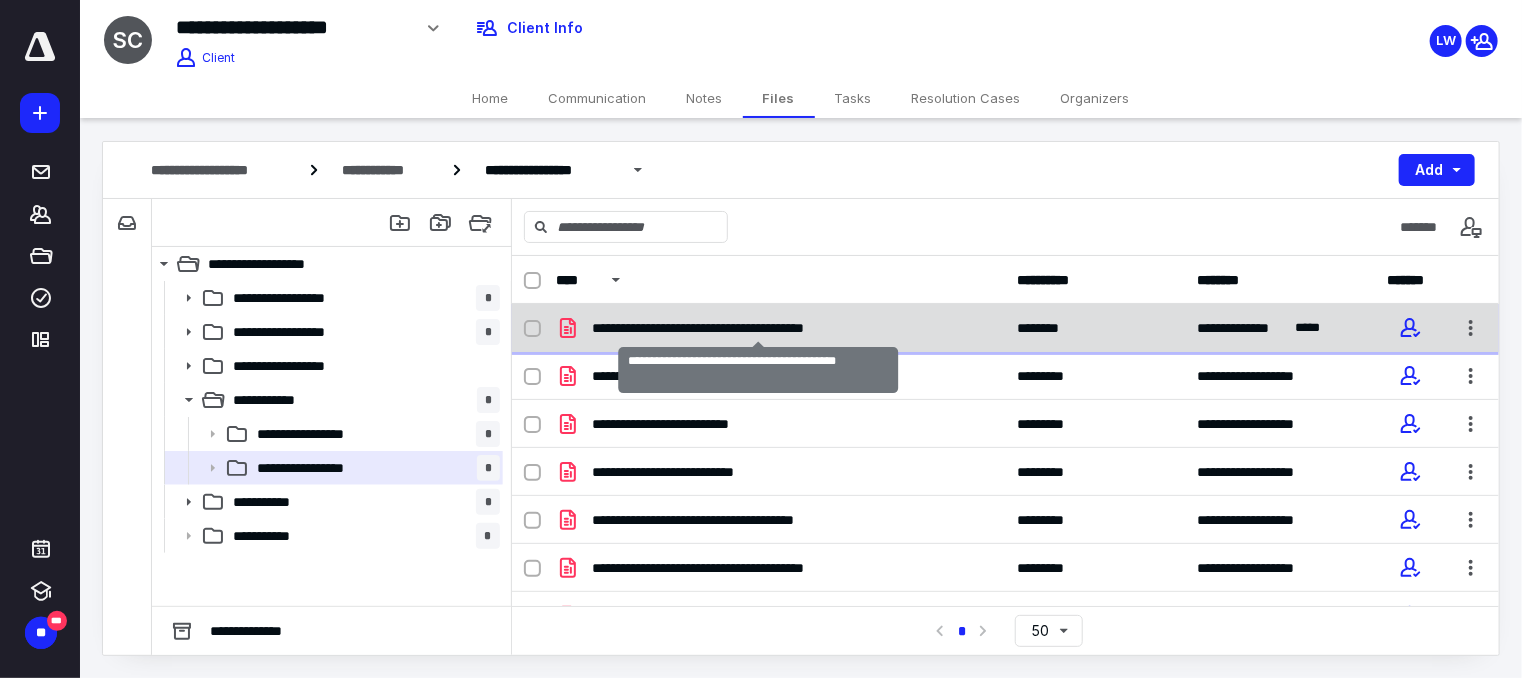 click on "**********" at bounding box center (759, 328) 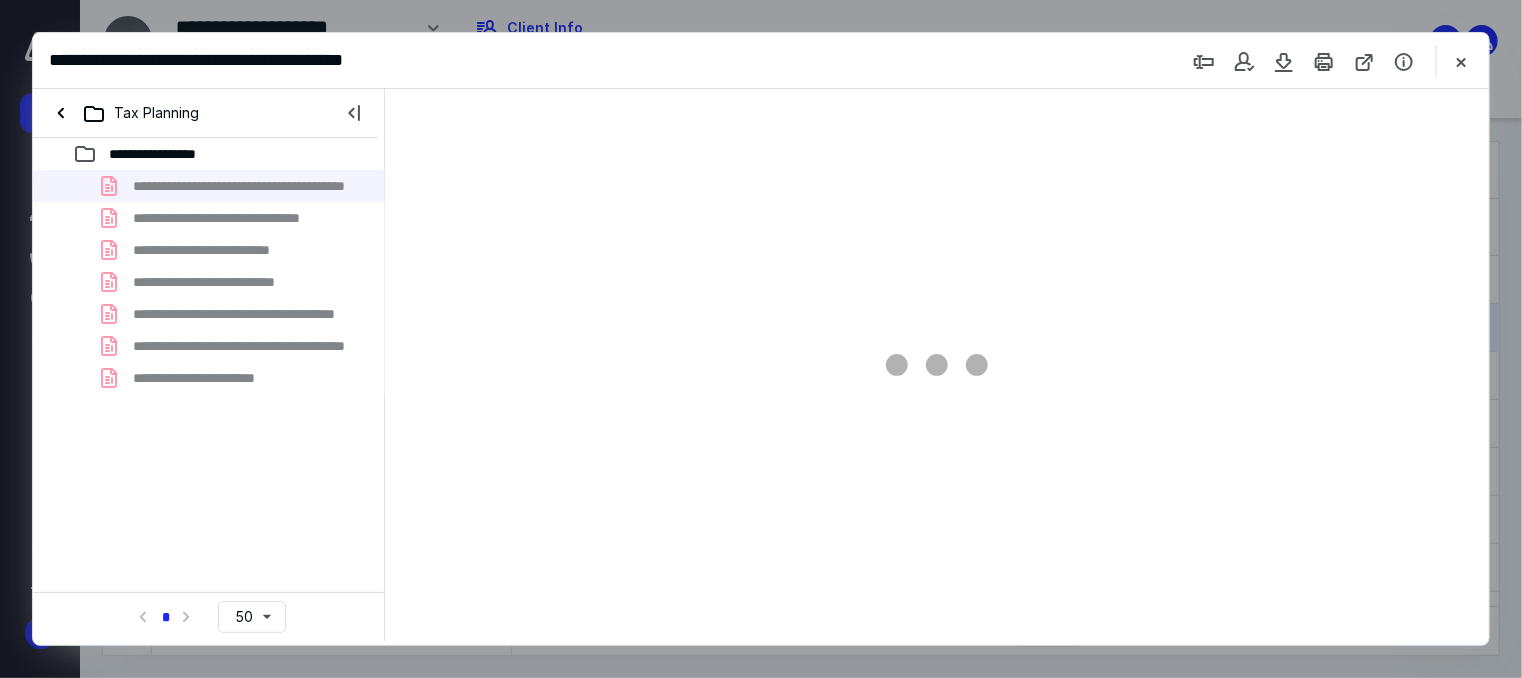 scroll, scrollTop: 0, scrollLeft: 0, axis: both 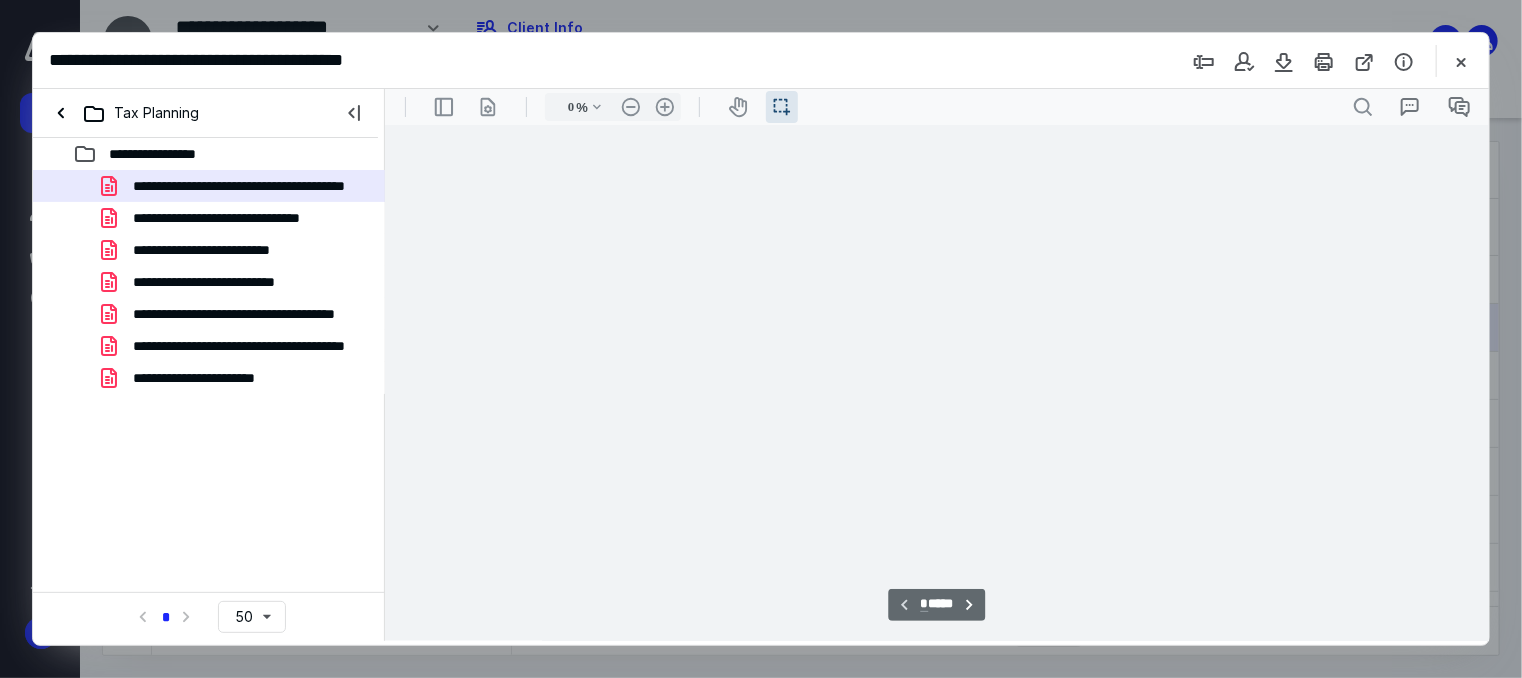 type on "177" 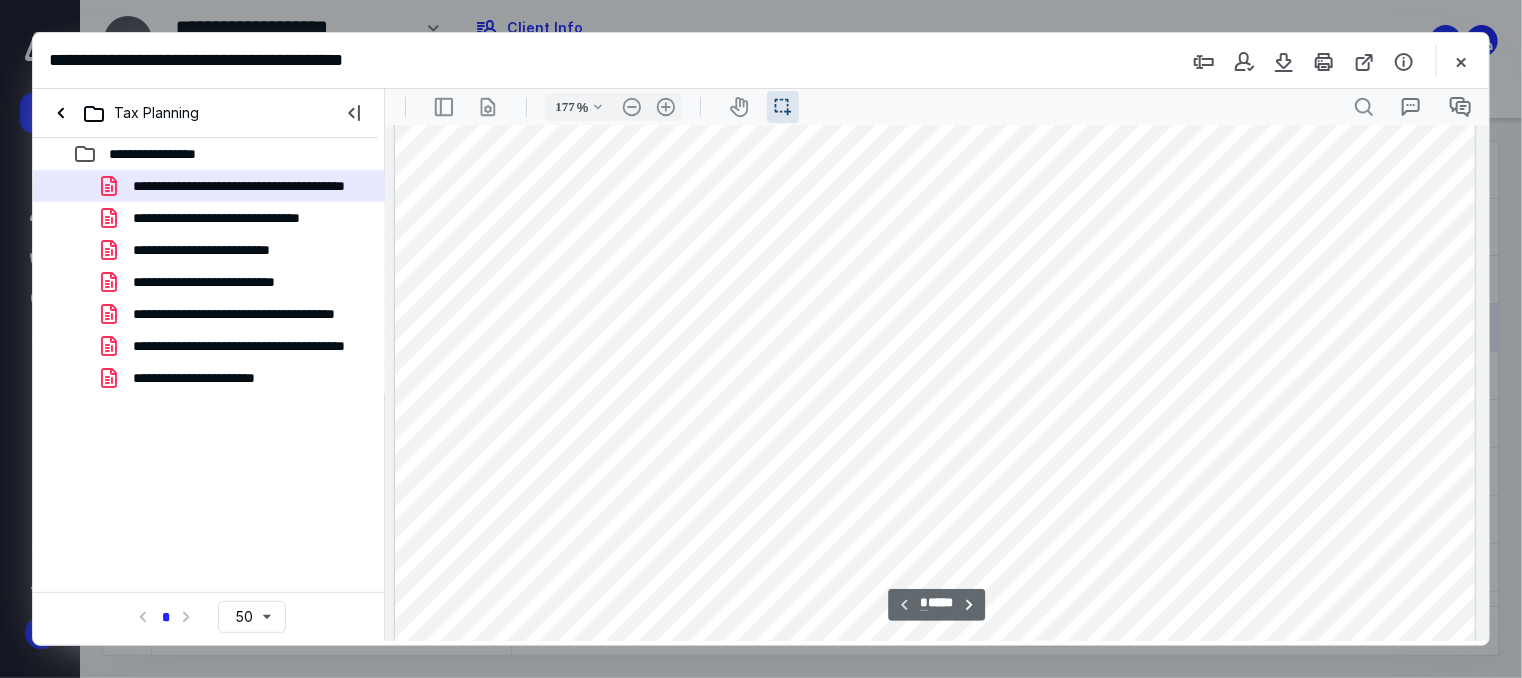 scroll, scrollTop: 800, scrollLeft: 156, axis: both 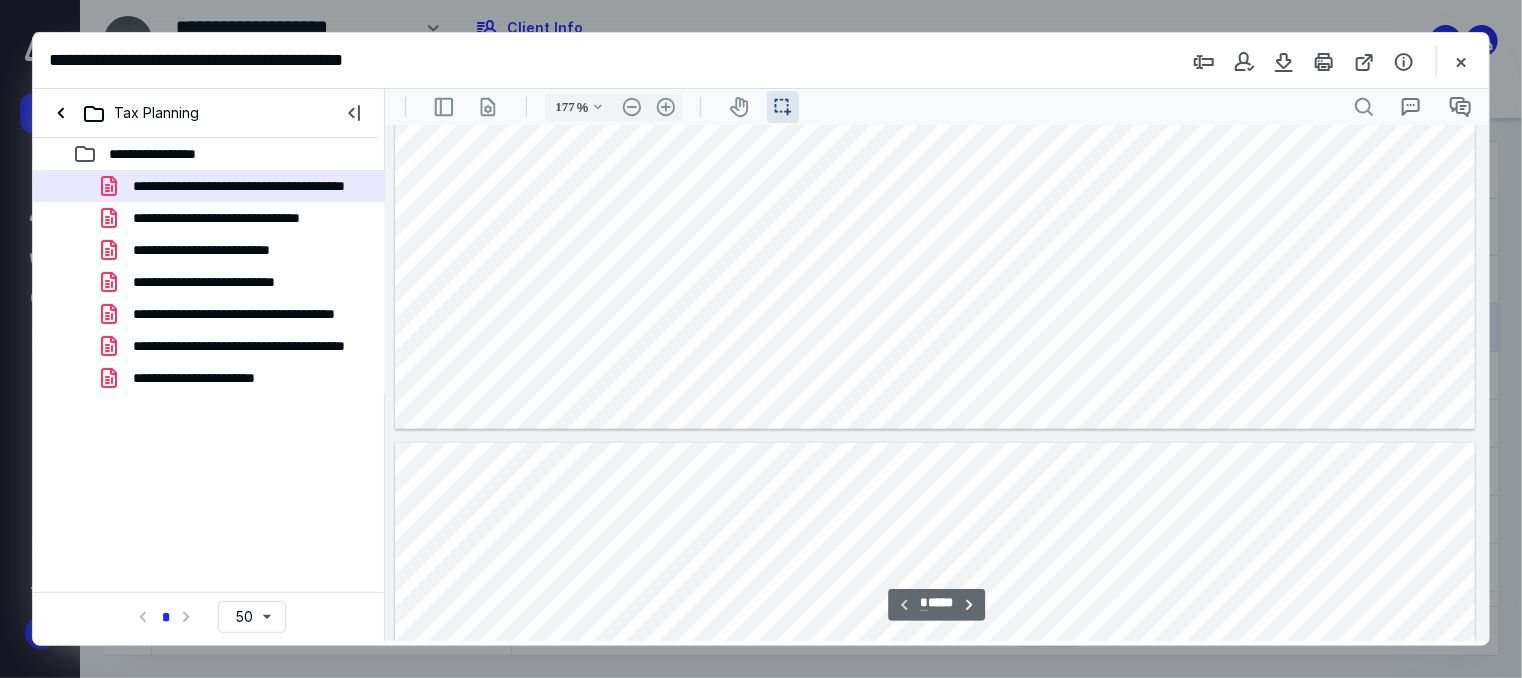 type on "*" 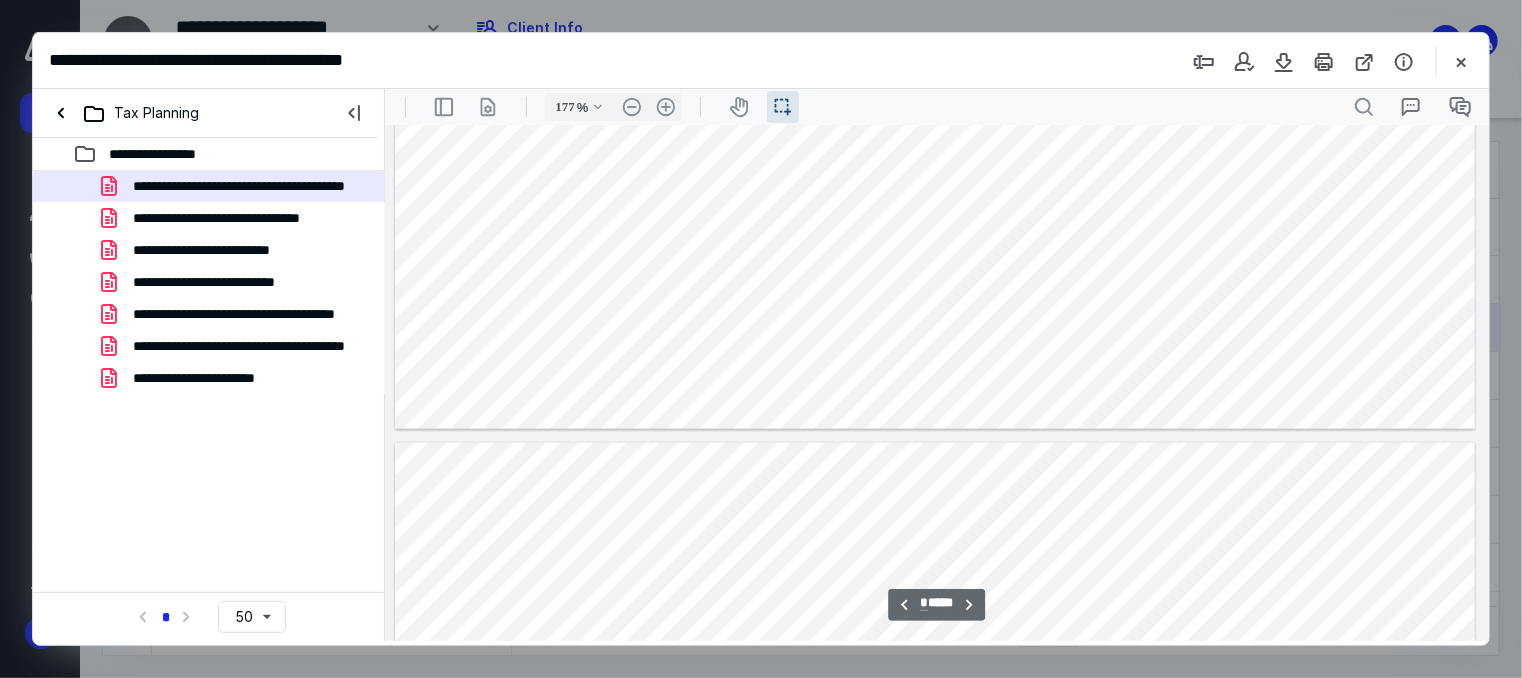 scroll, scrollTop: 1200, scrollLeft: 156, axis: both 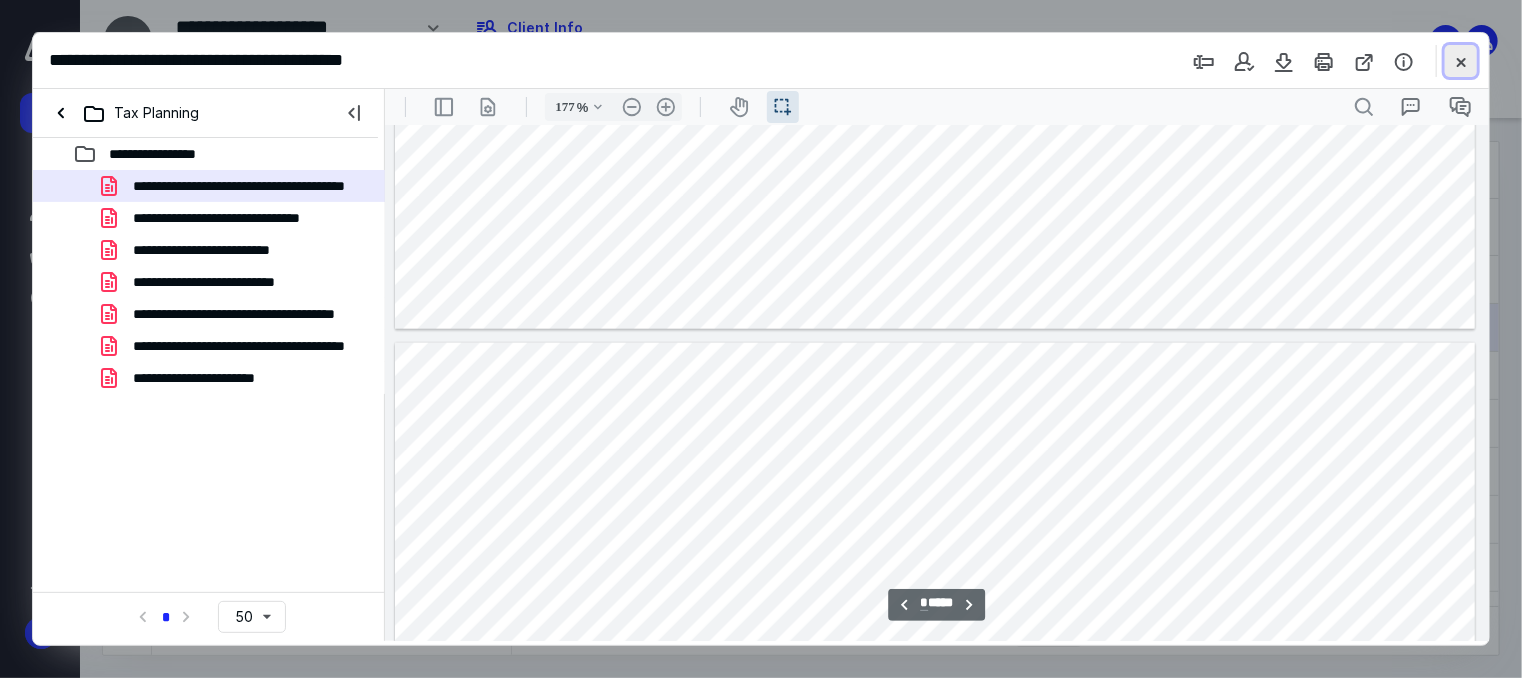 click at bounding box center [1461, 61] 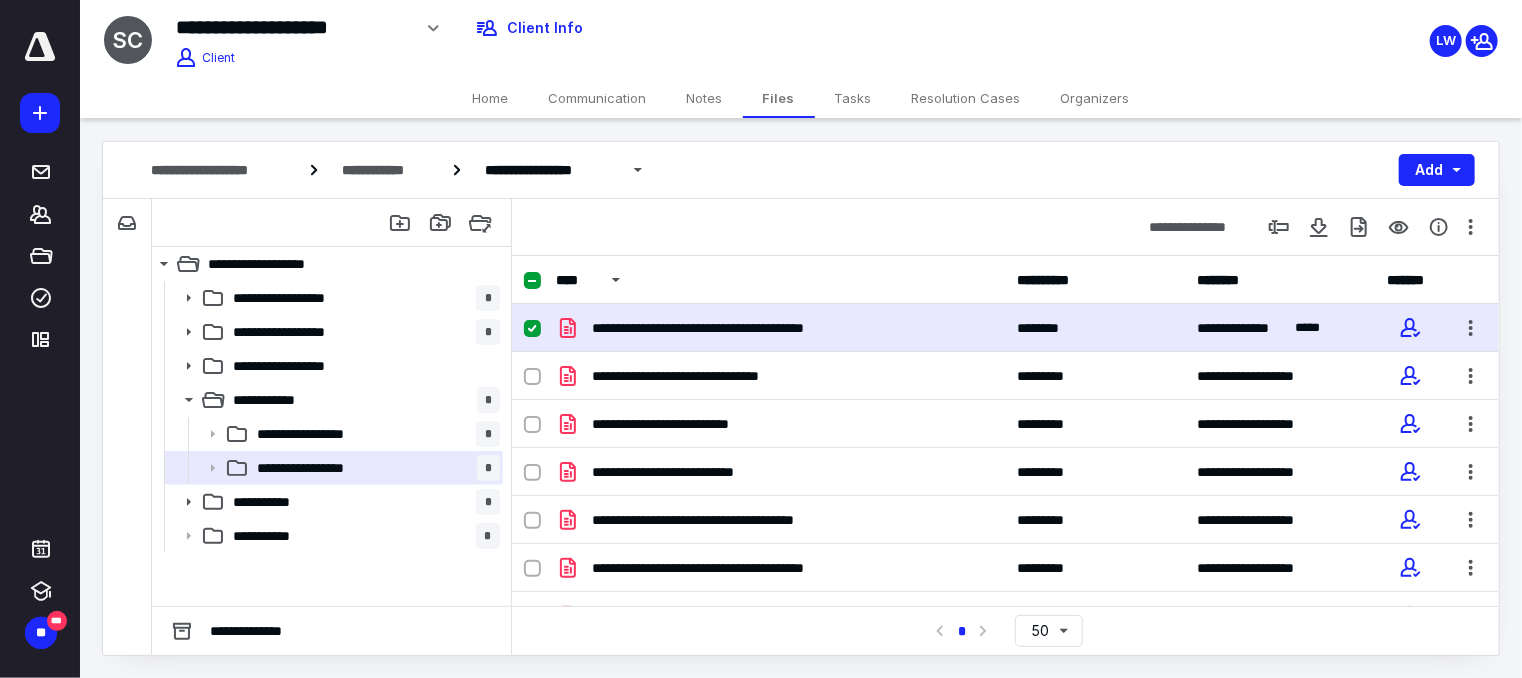 click 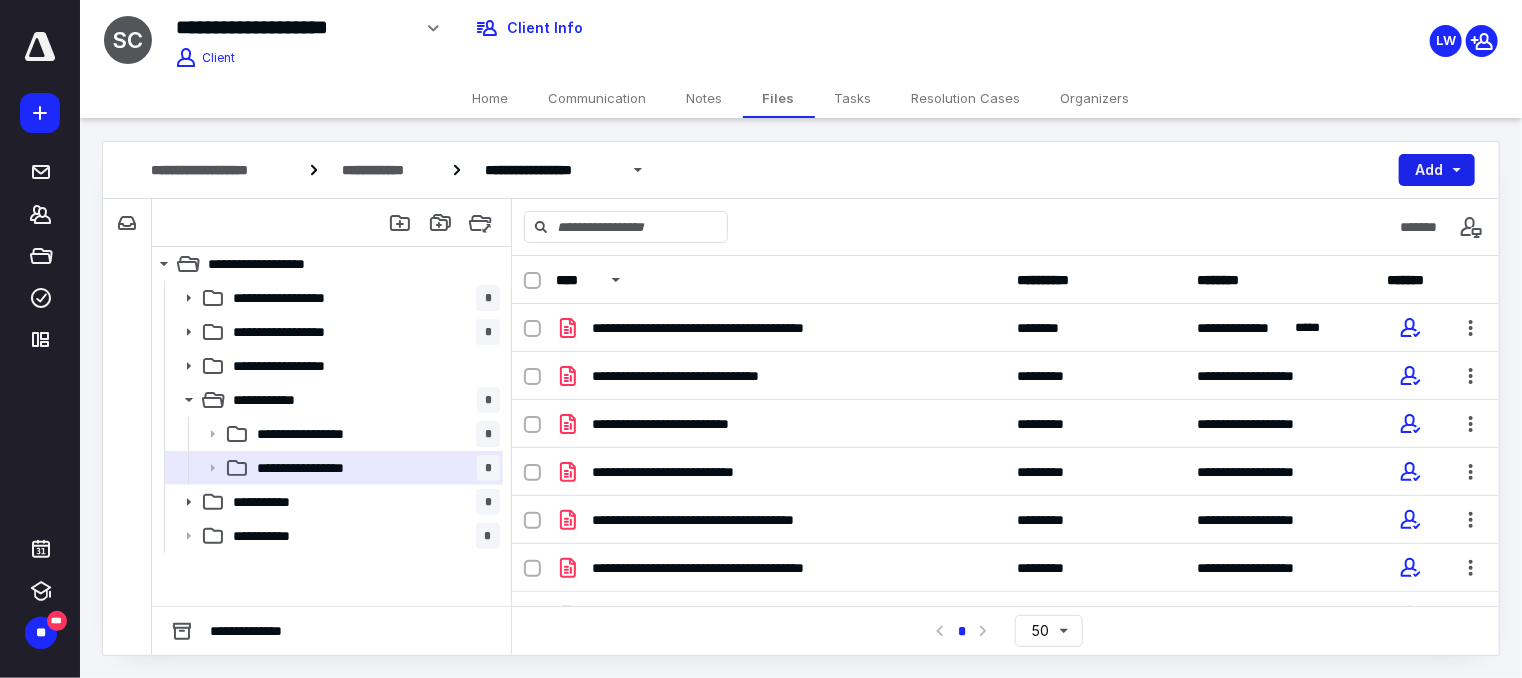 click on "Add" at bounding box center [1437, 170] 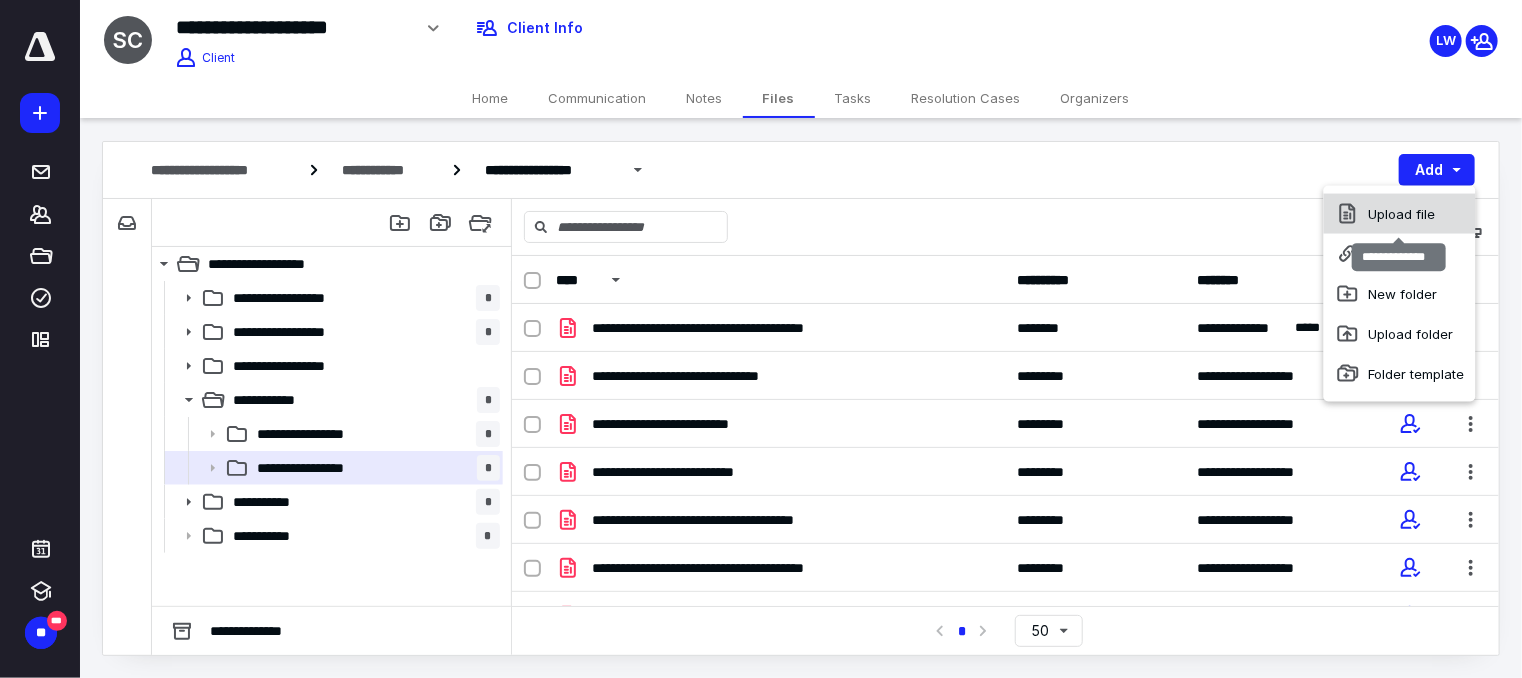 click on "Upload file" at bounding box center (1400, 214) 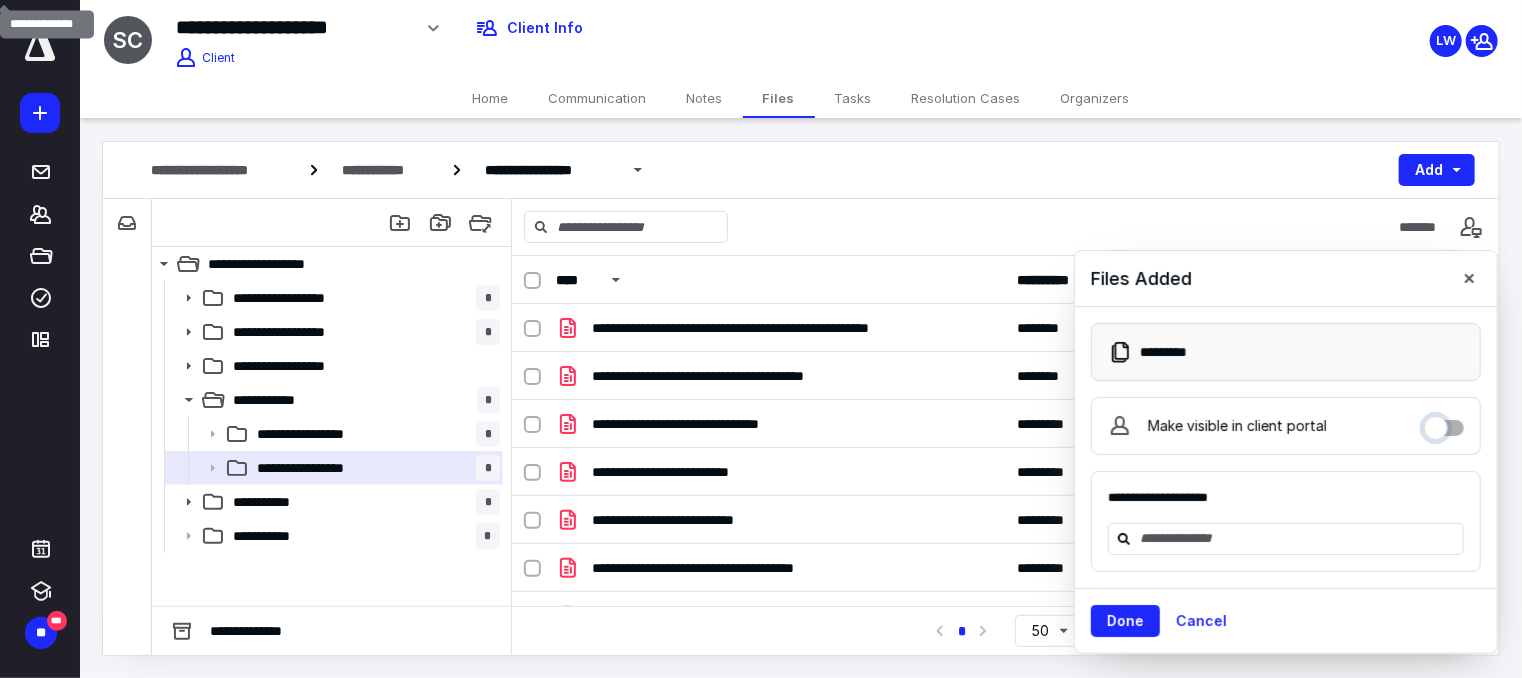 click on "Make visible in client portal" at bounding box center (1444, 423) 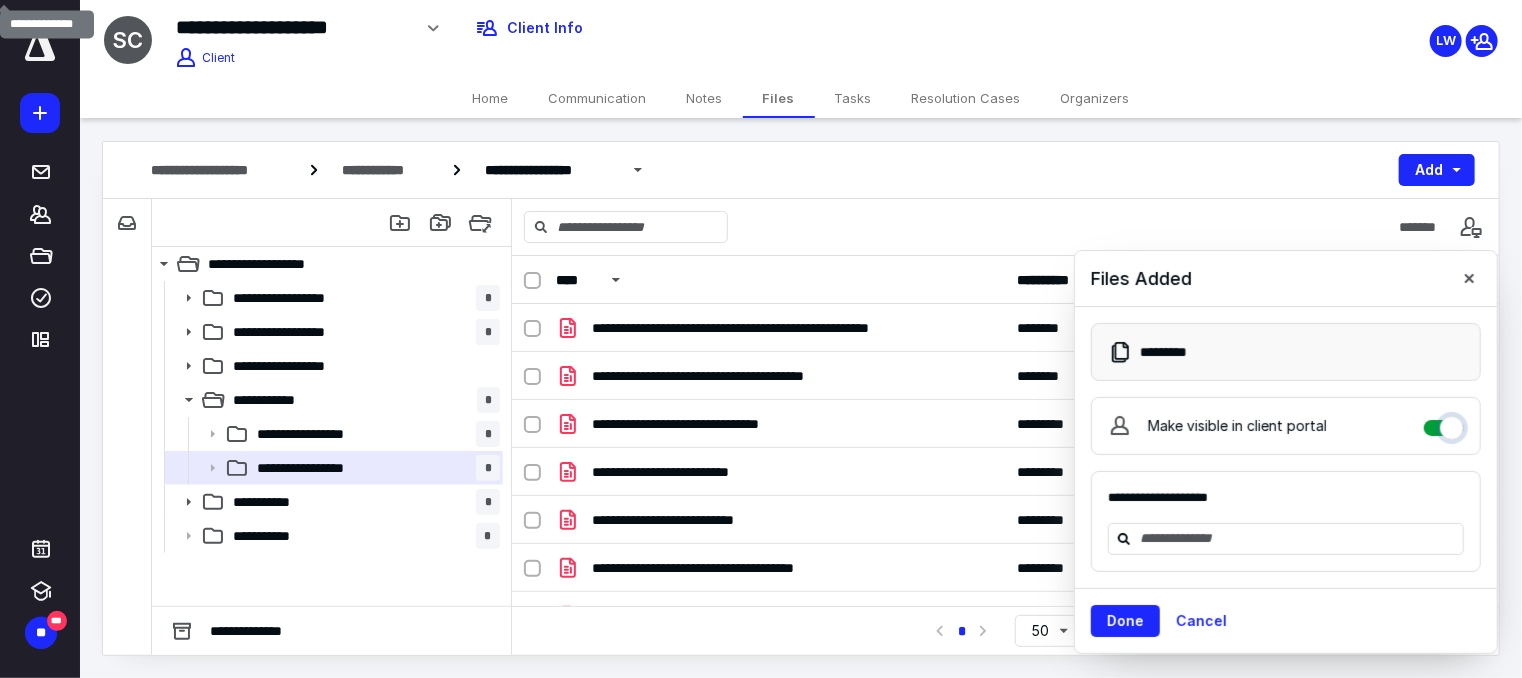 checkbox on "****" 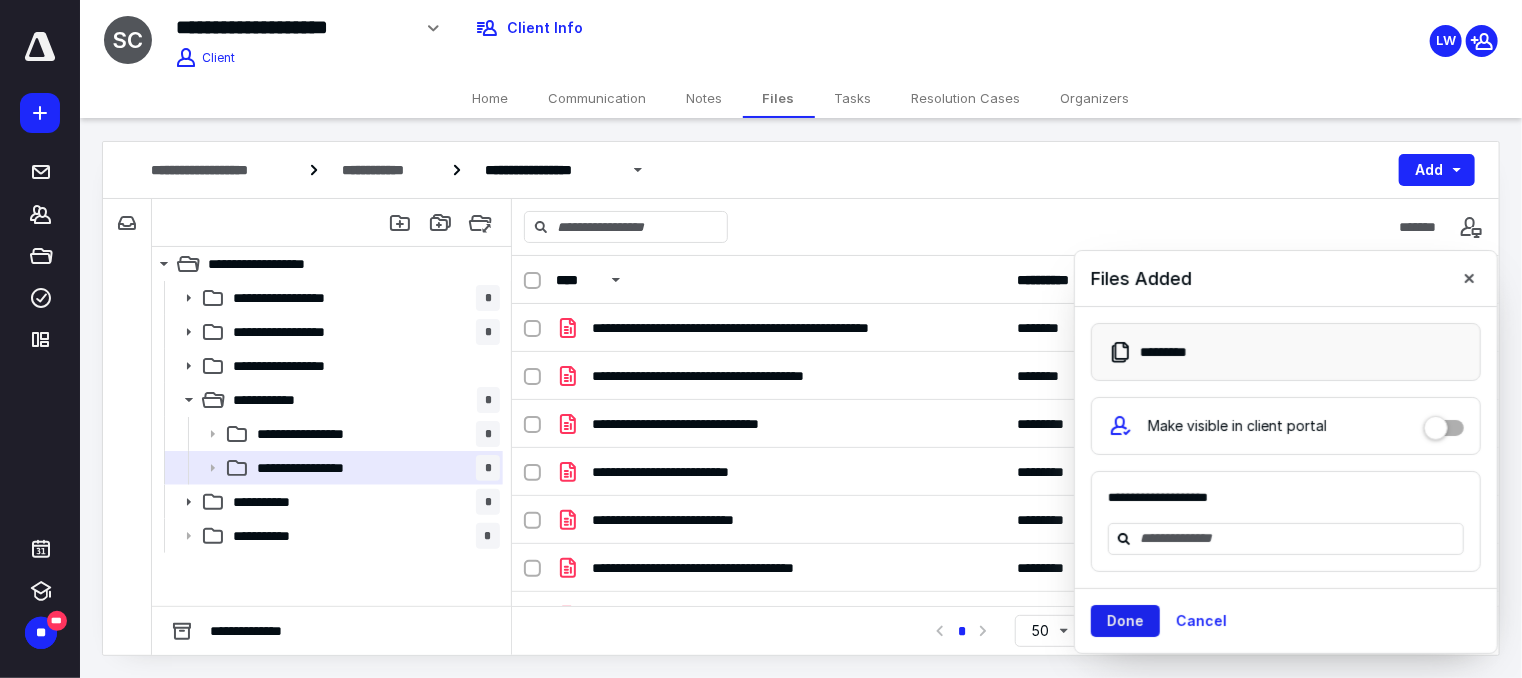 click on "Done" at bounding box center (1125, 621) 